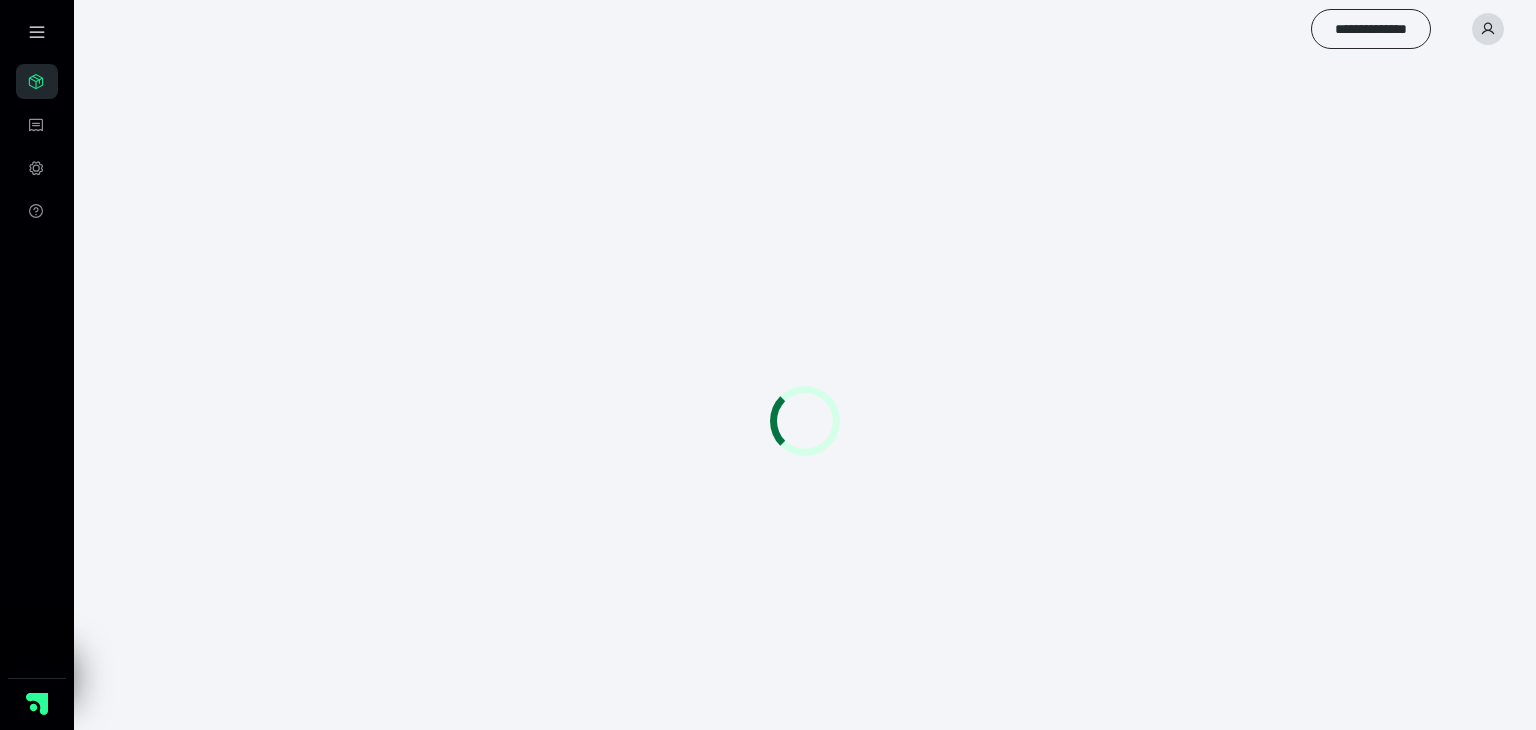 scroll, scrollTop: 0, scrollLeft: 0, axis: both 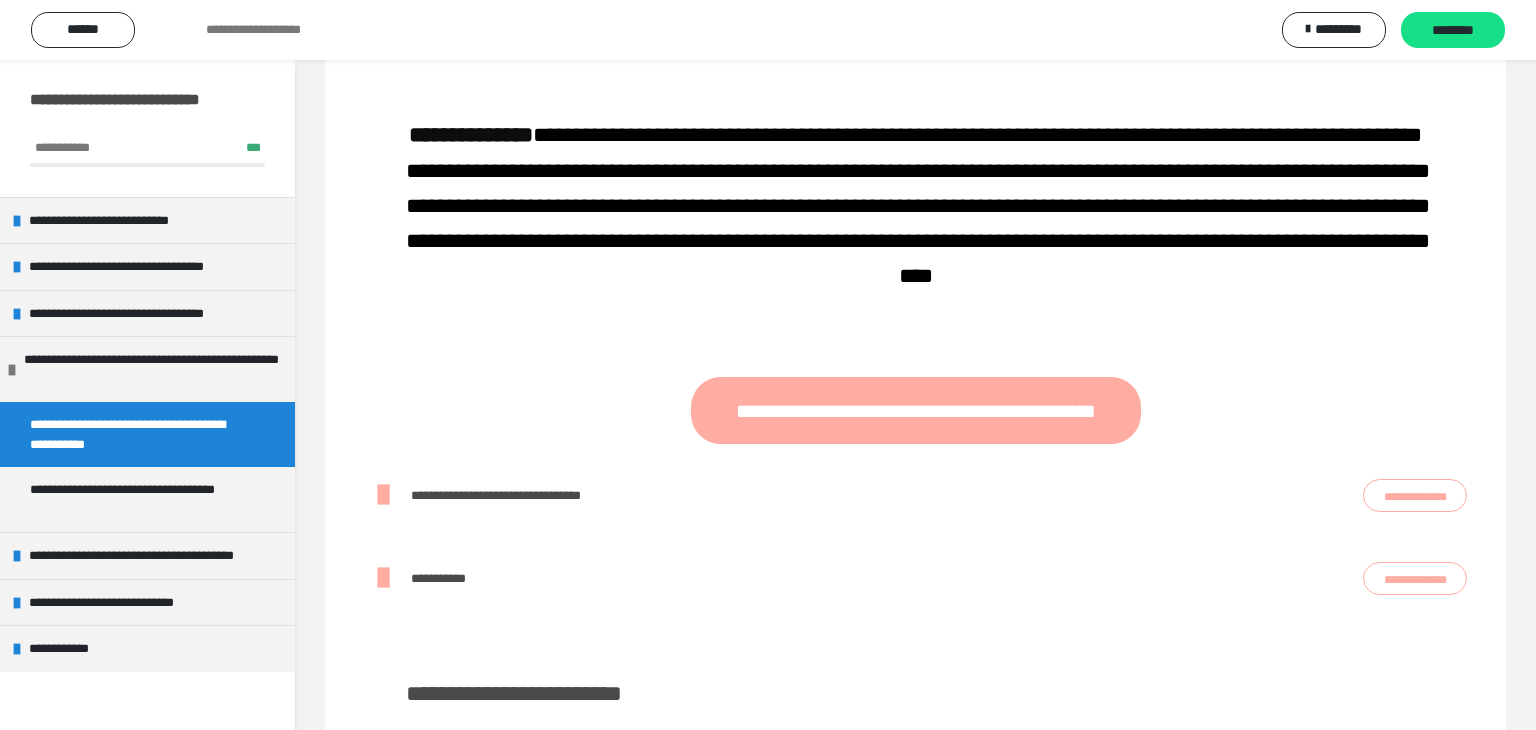 click on "**********" at bounding box center (1415, 496) 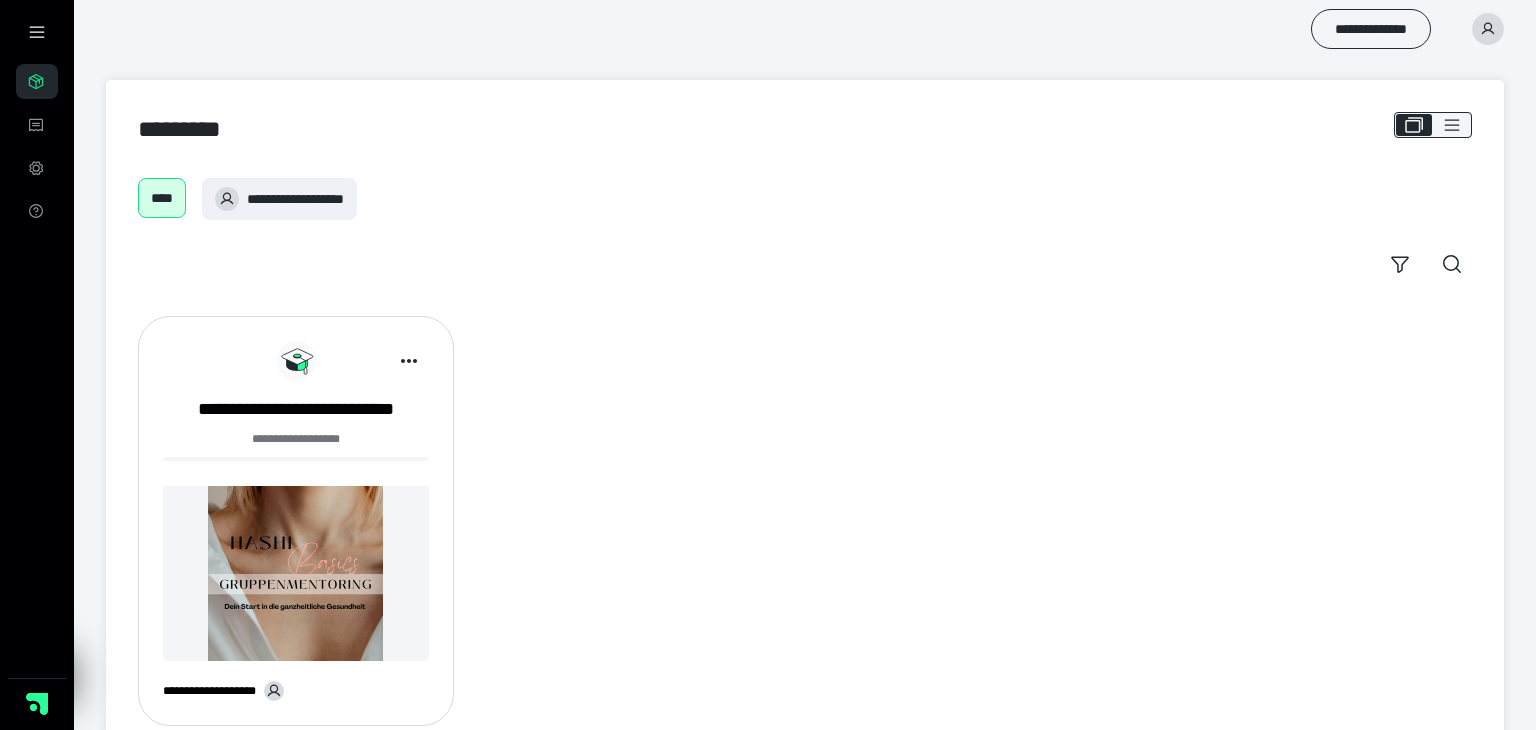 scroll, scrollTop: 0, scrollLeft: 0, axis: both 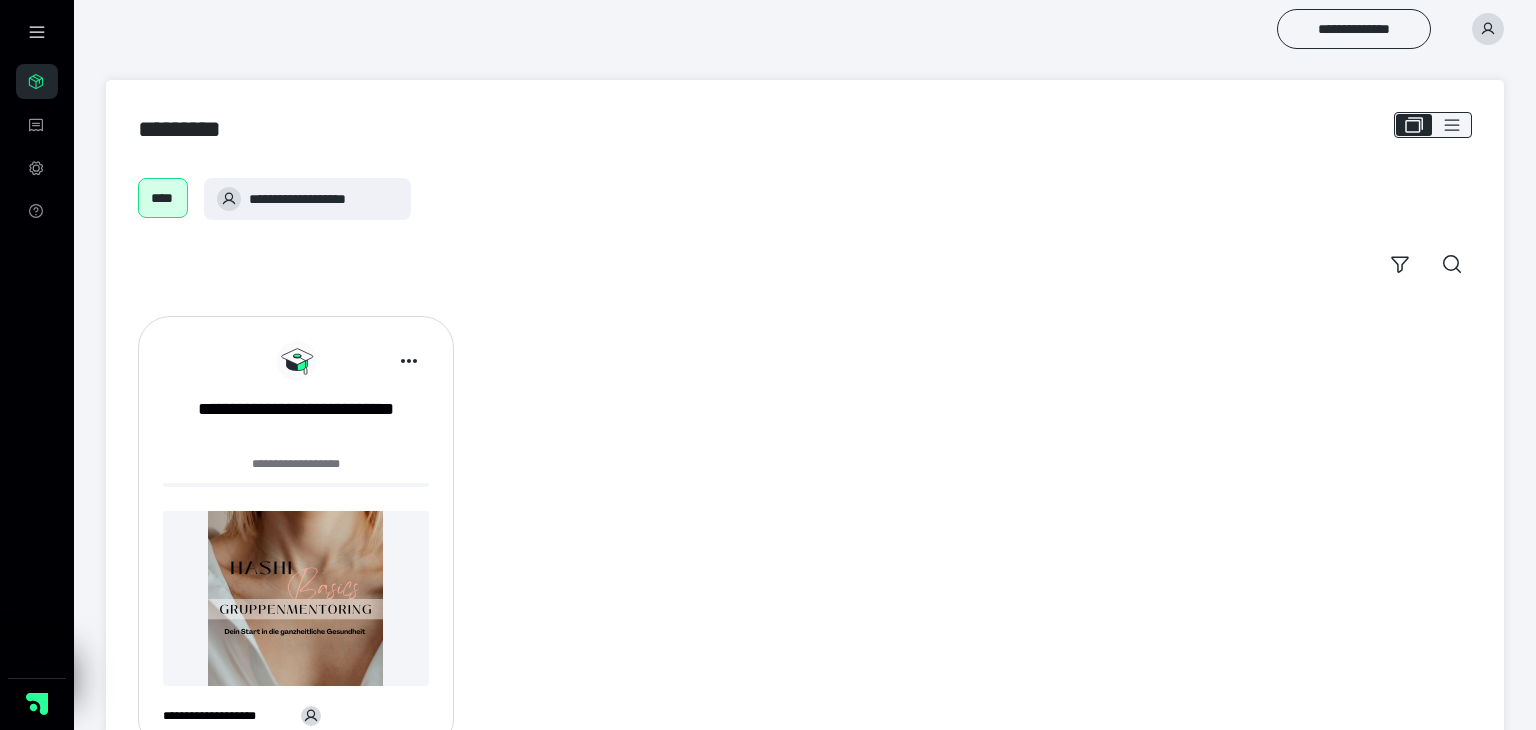 click at bounding box center (1488, 29) 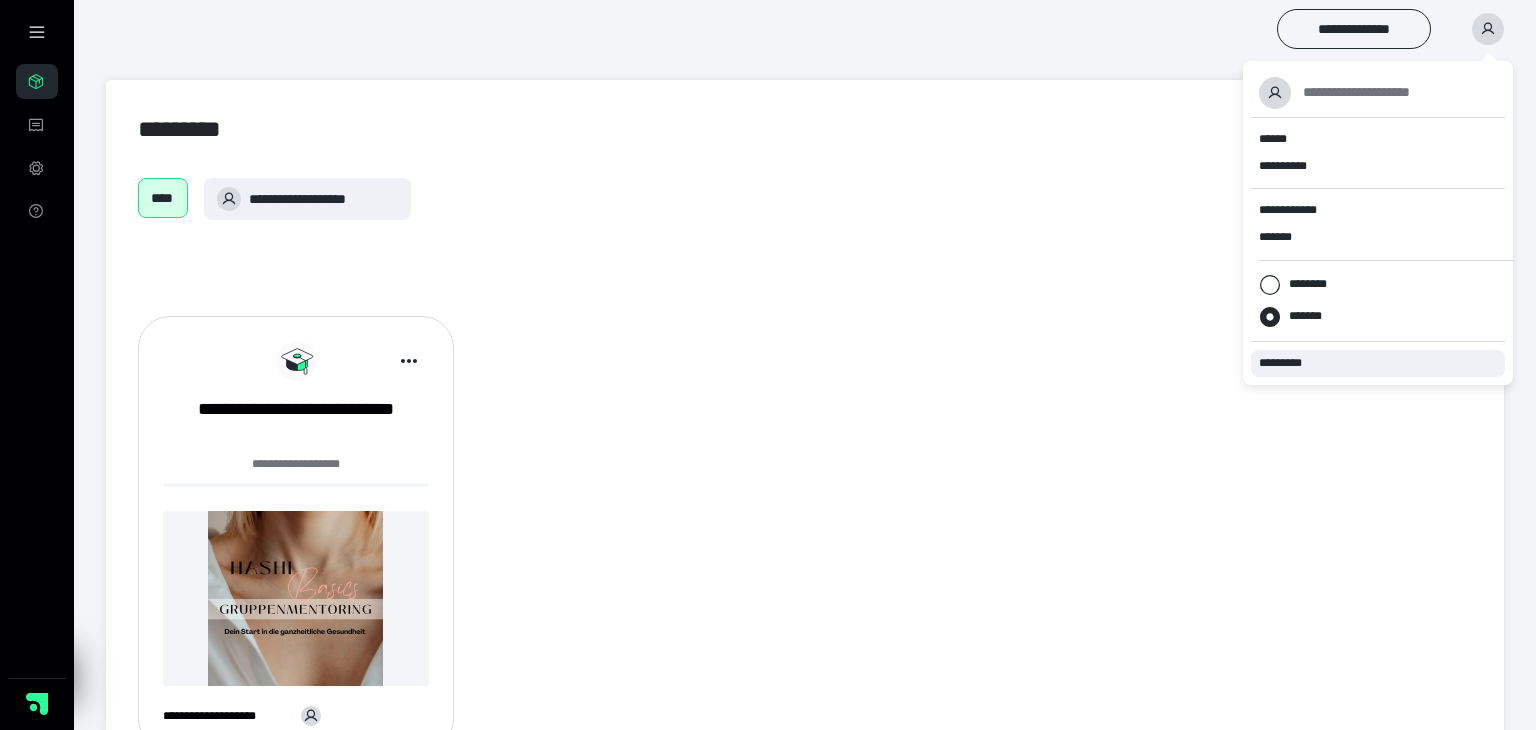 click on "*********" at bounding box center [1289, 363] 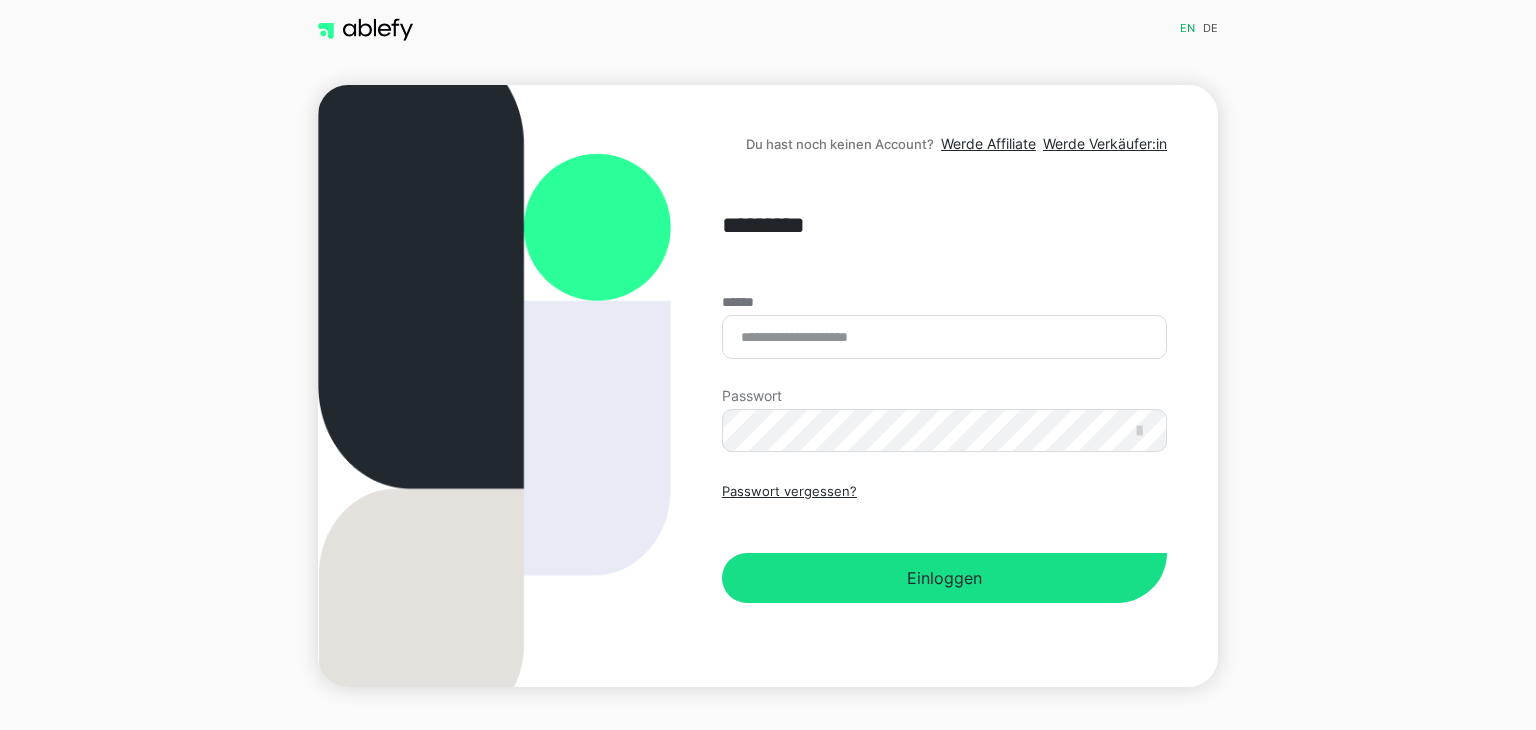 scroll, scrollTop: 0, scrollLeft: 0, axis: both 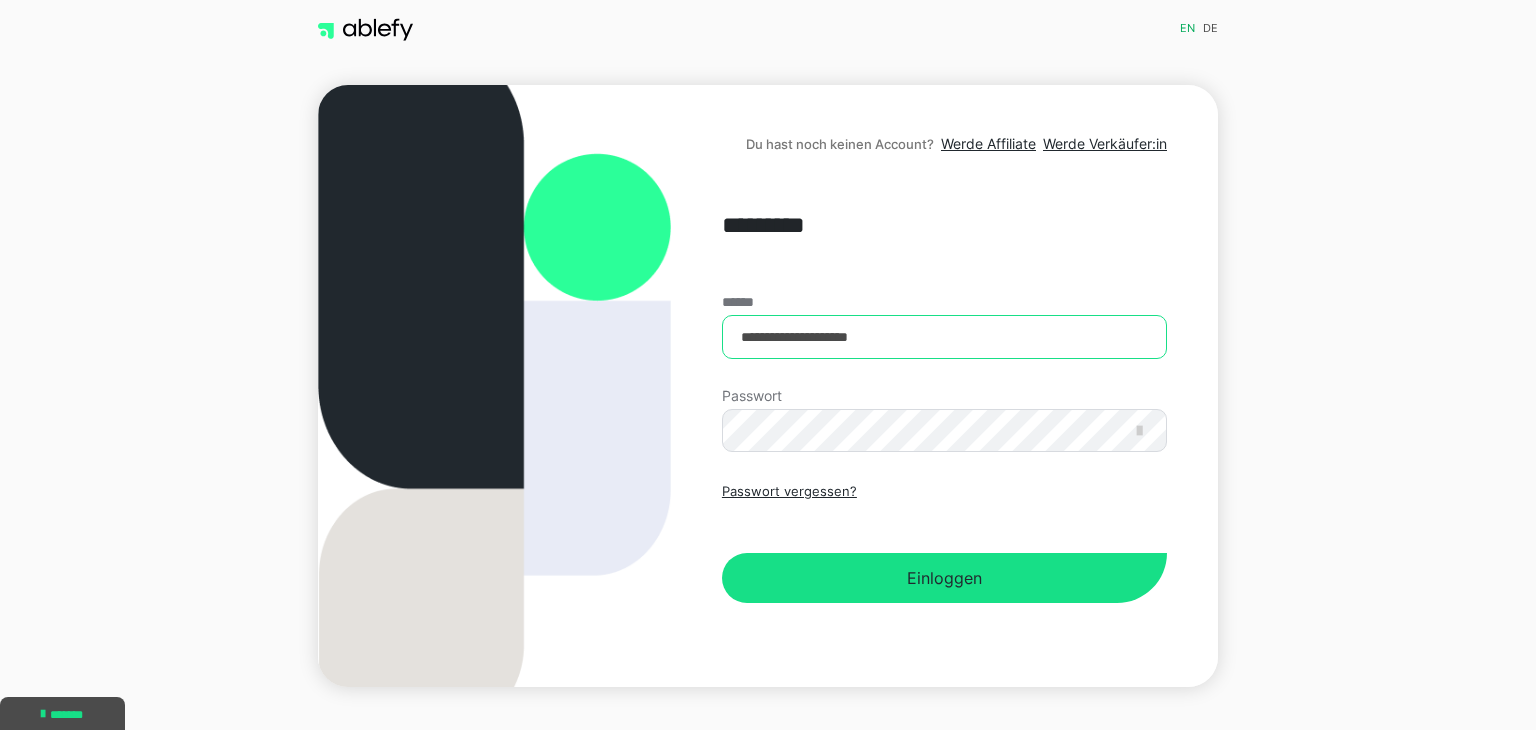 click on "**********" at bounding box center (944, 337) 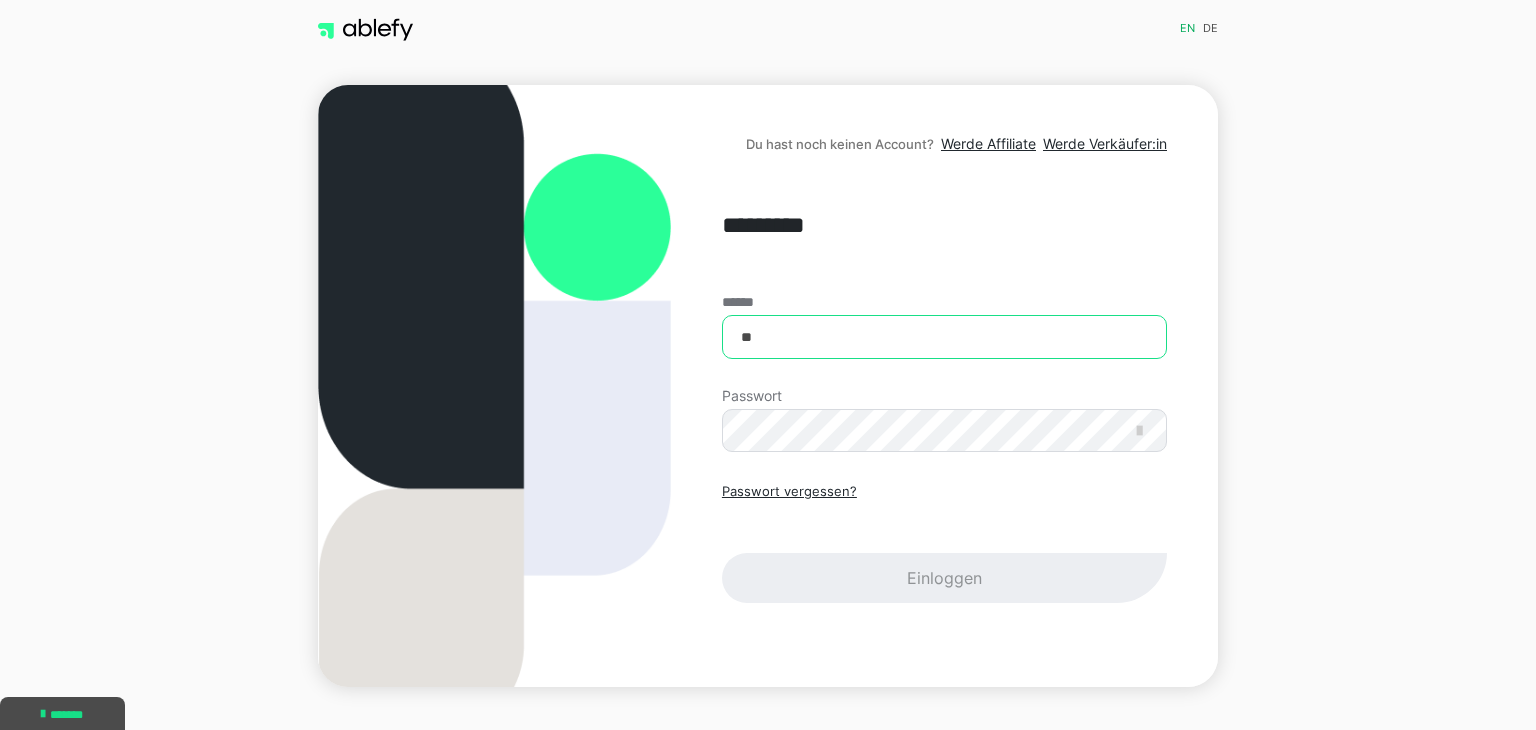 type on "*" 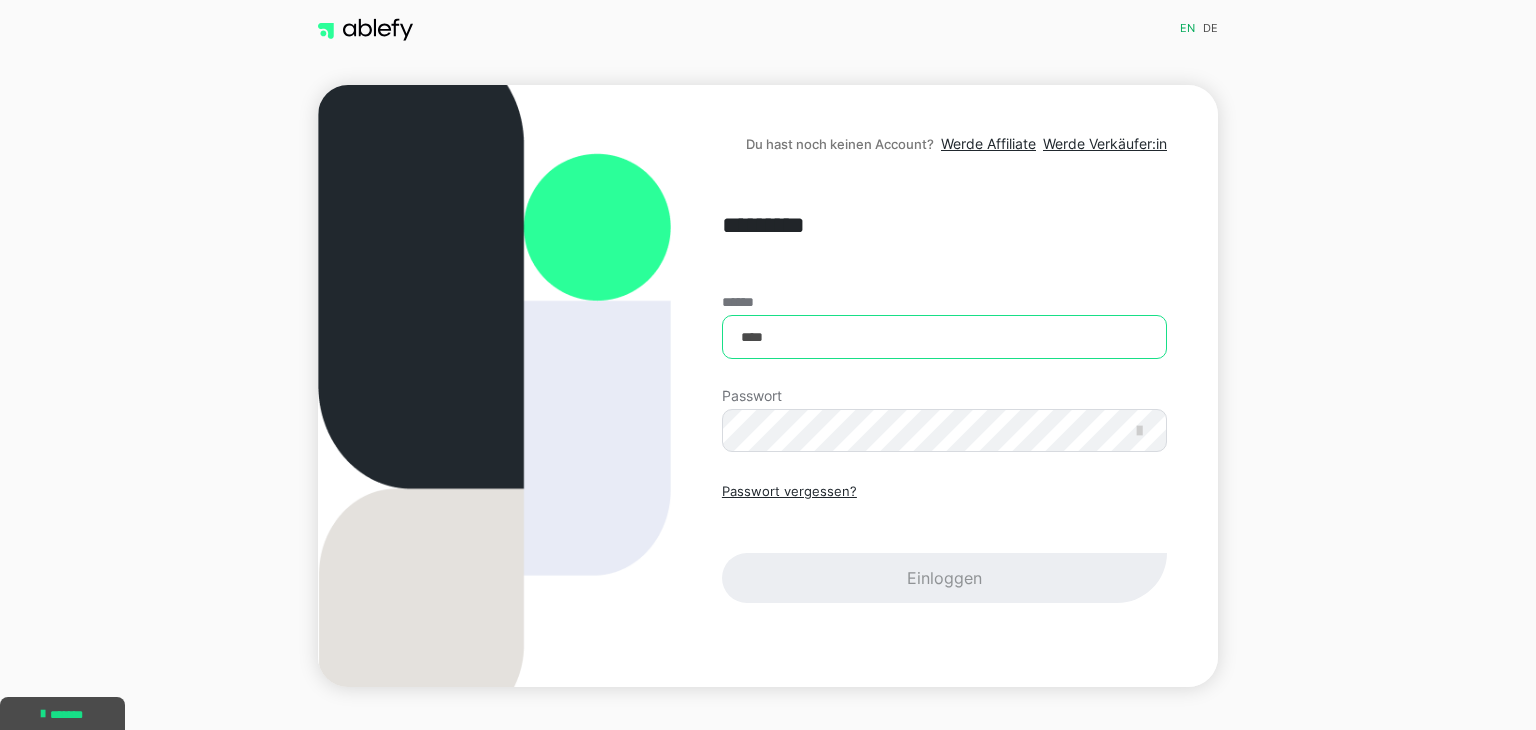 type on "**********" 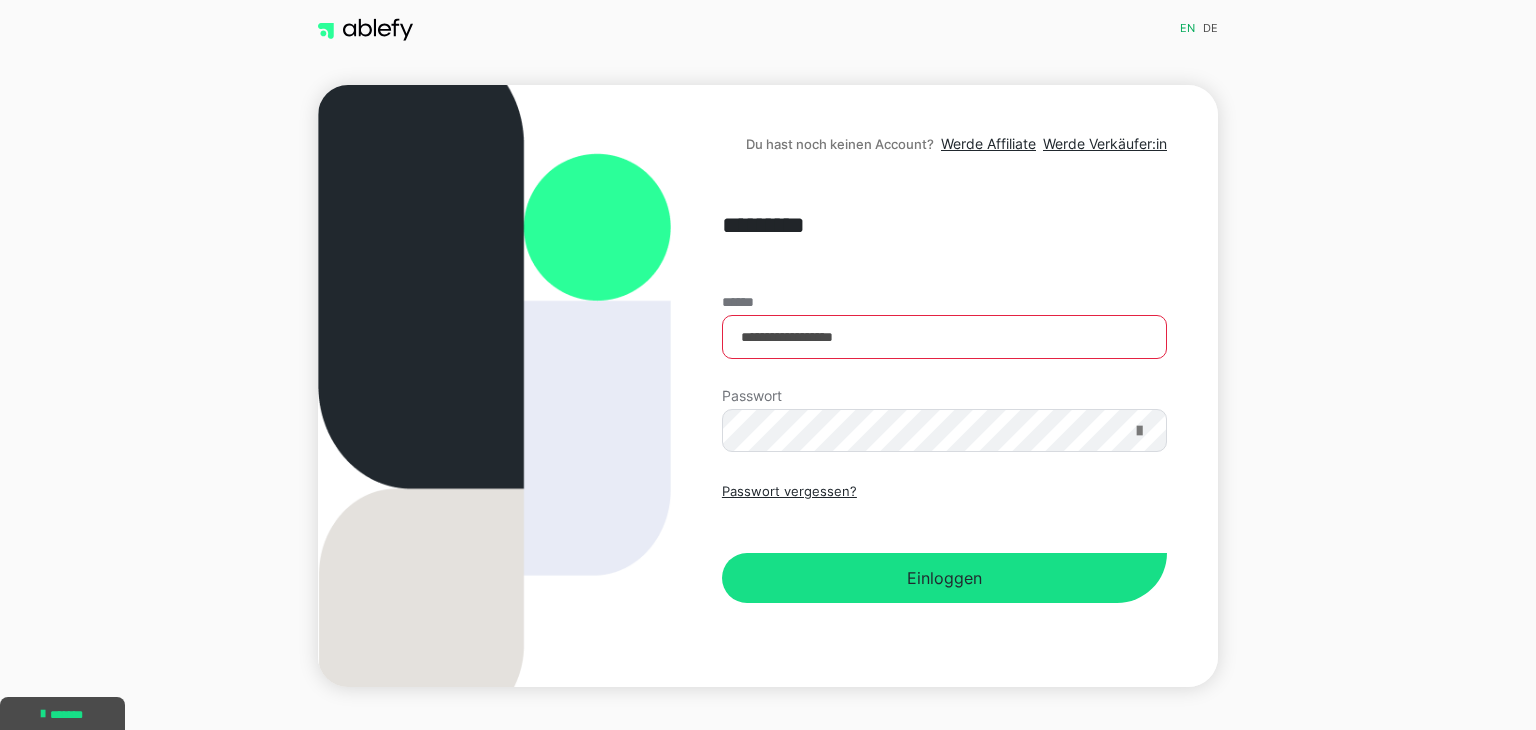 click at bounding box center [1139, 431] 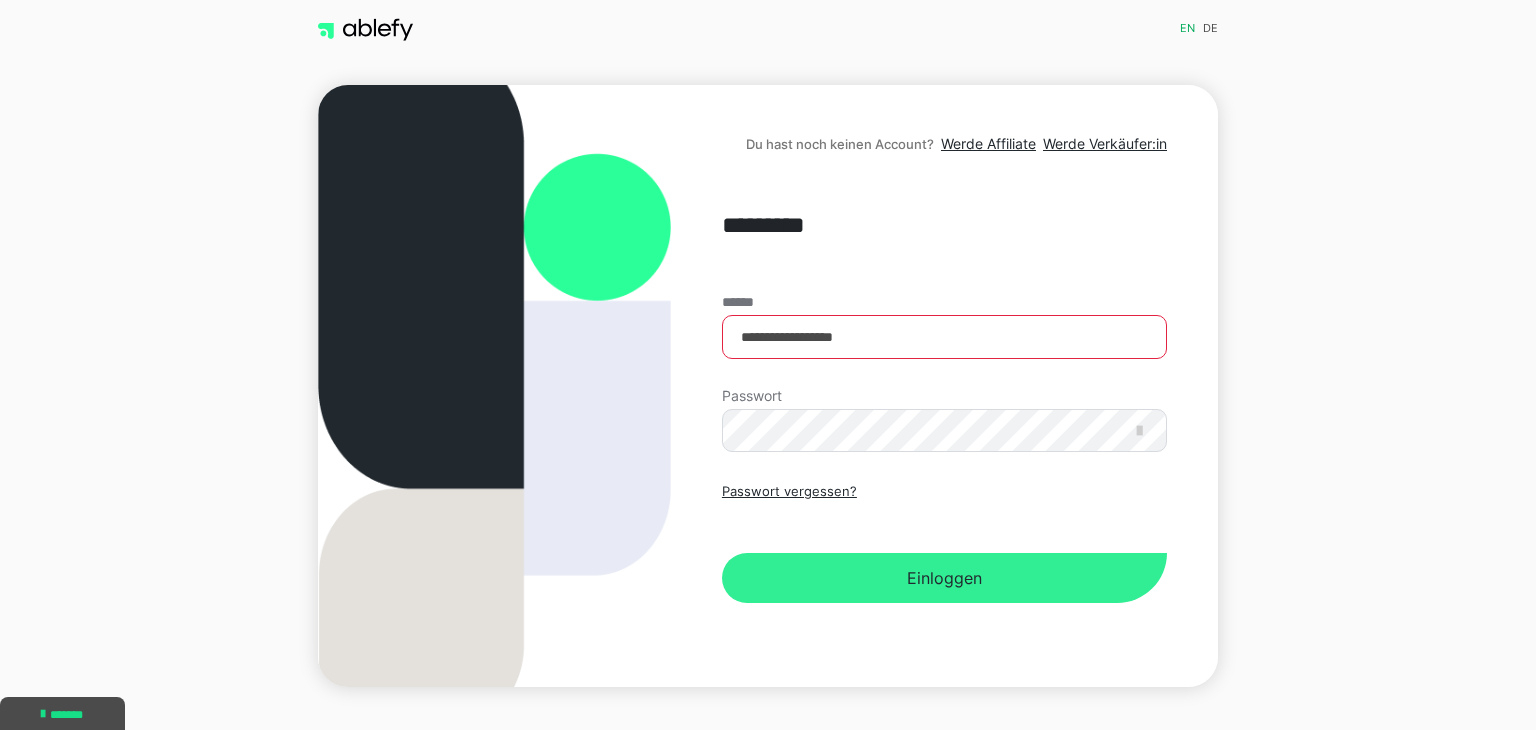 click on "Einloggen" at bounding box center (944, 578) 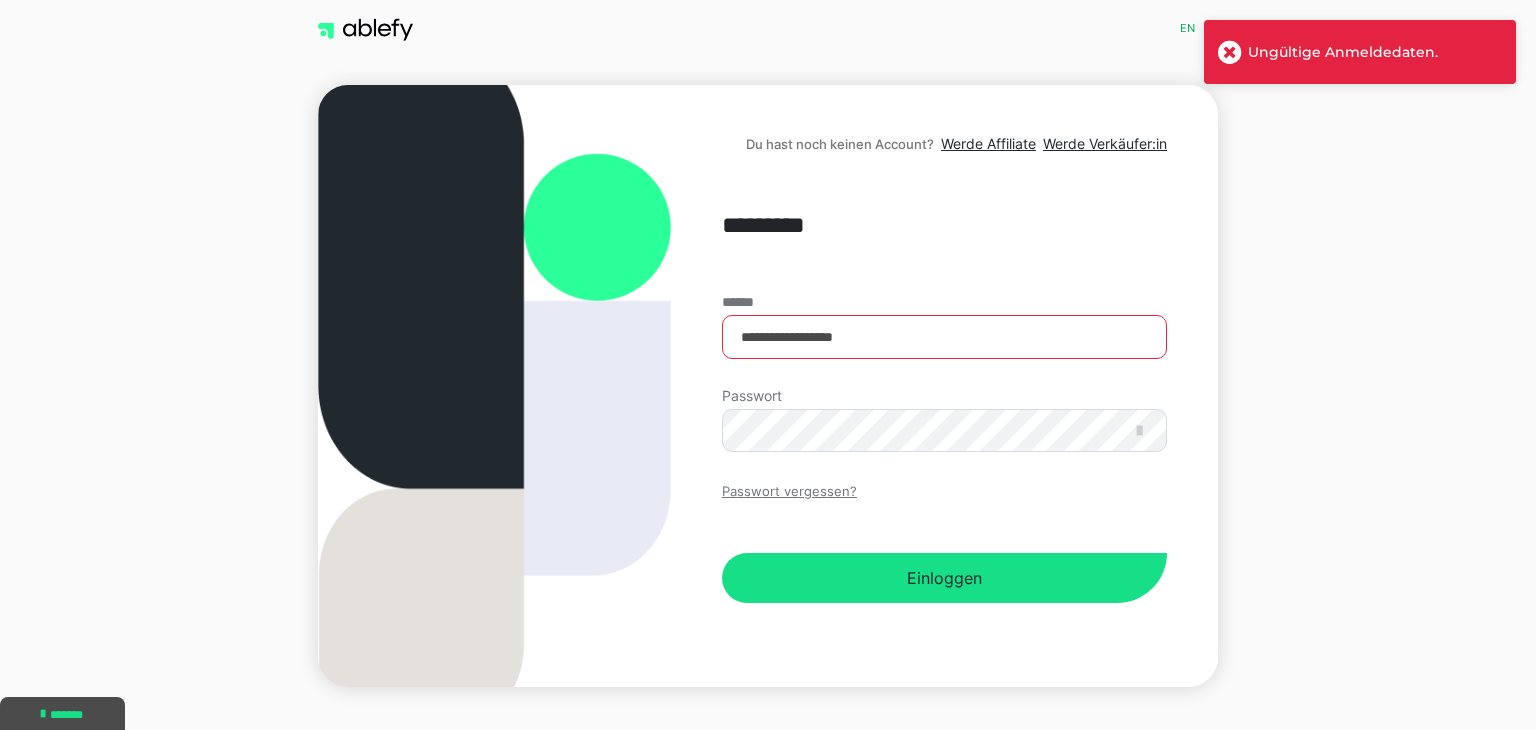 click on "Passwort vergessen?" at bounding box center (789, 492) 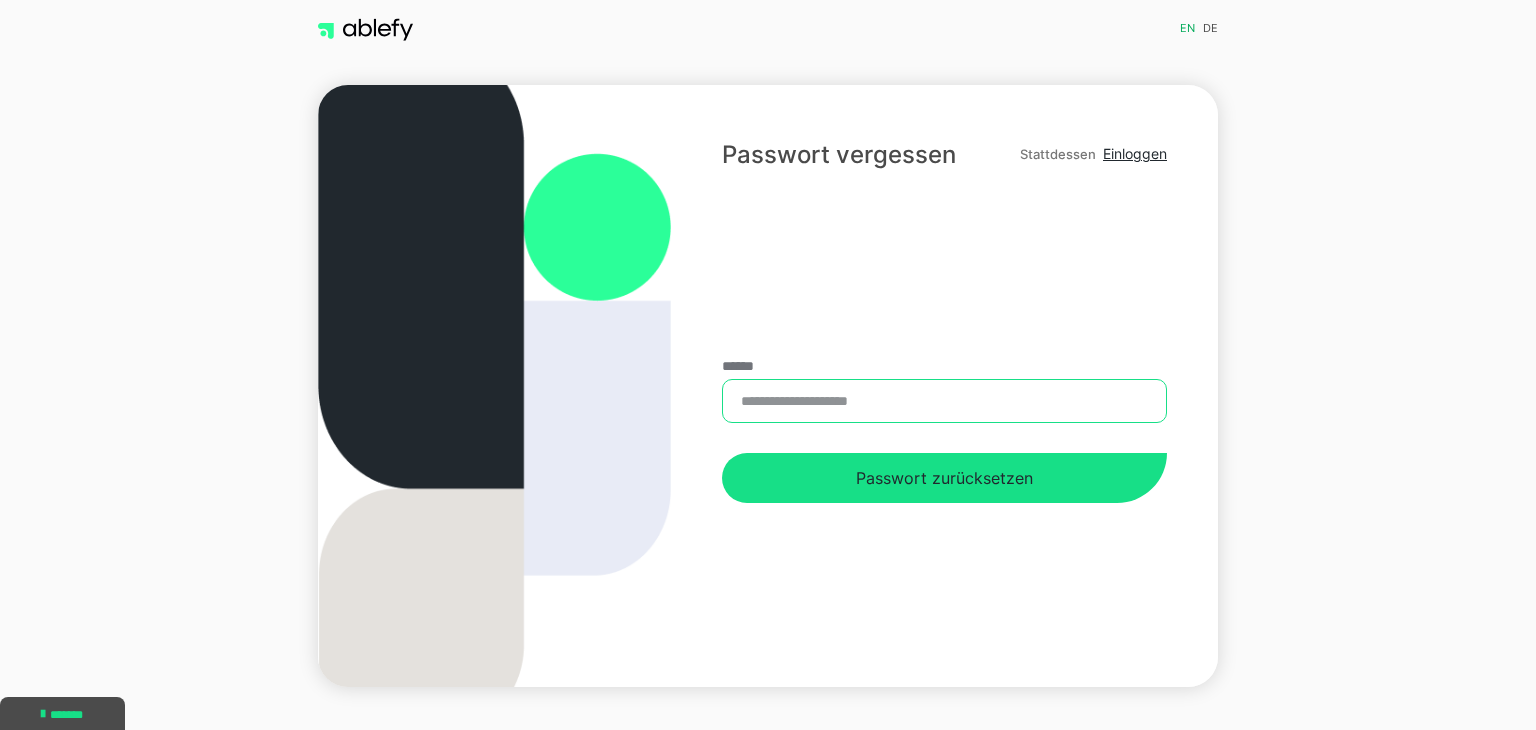 click on "******" at bounding box center [944, 401] 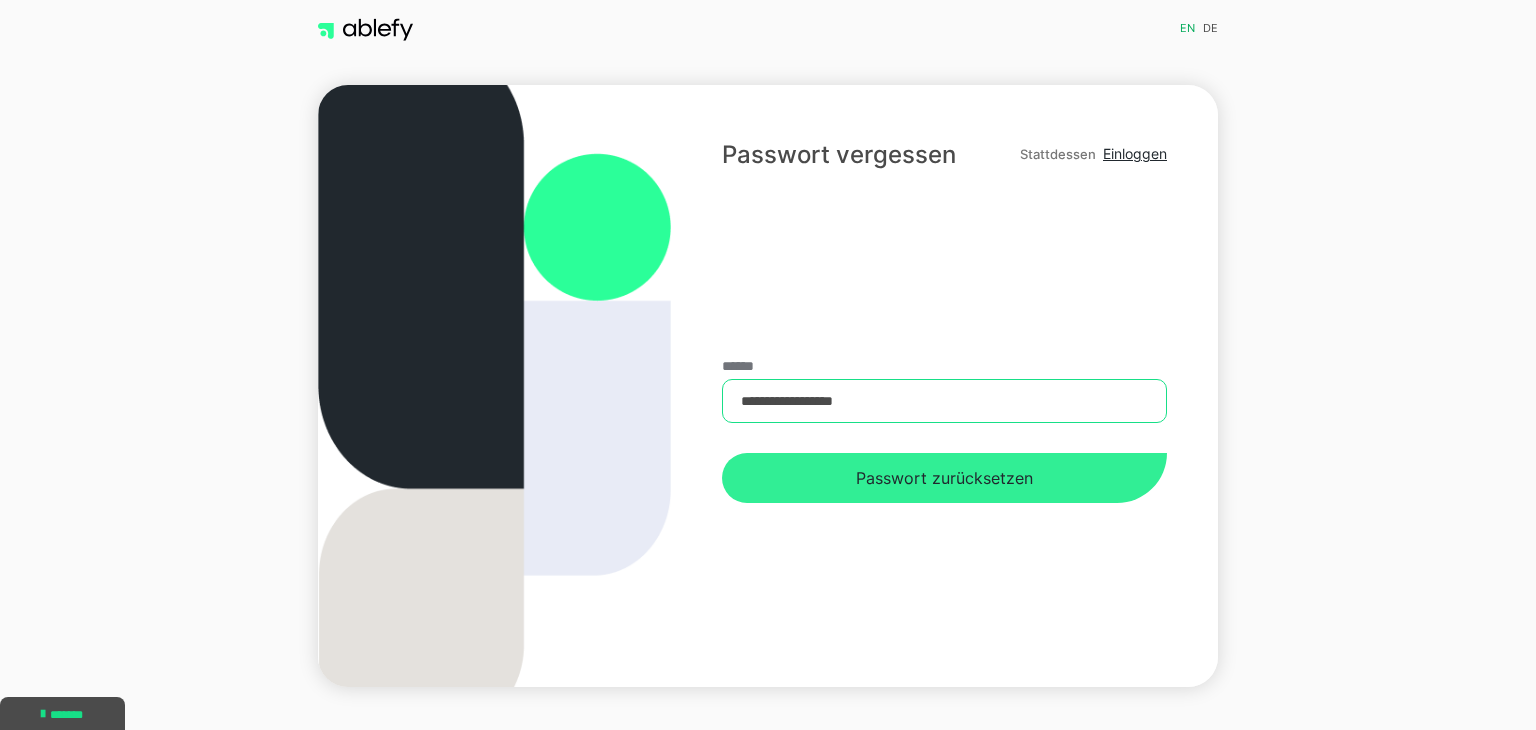 type on "**********" 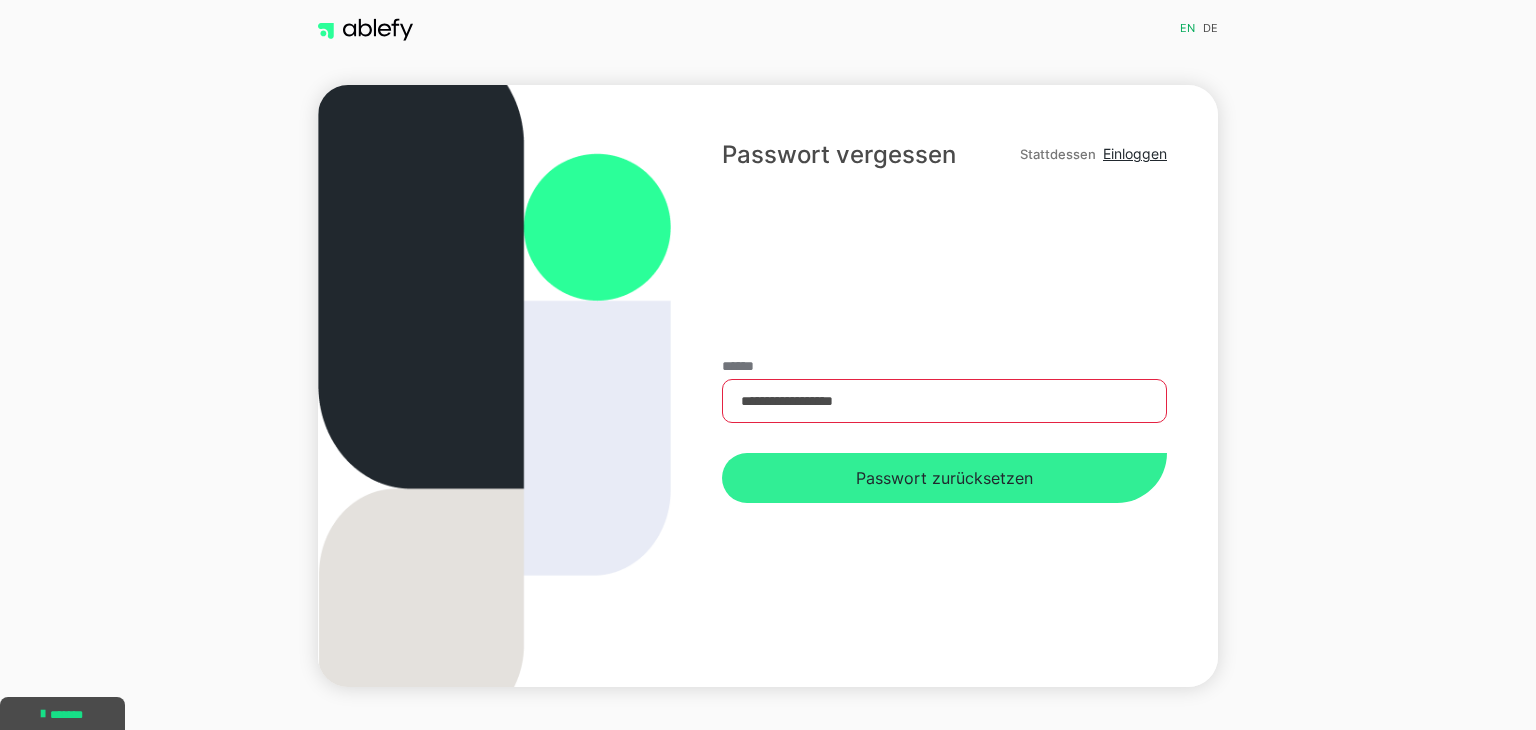 click on "Passwort zurücksetzen" at bounding box center (944, 478) 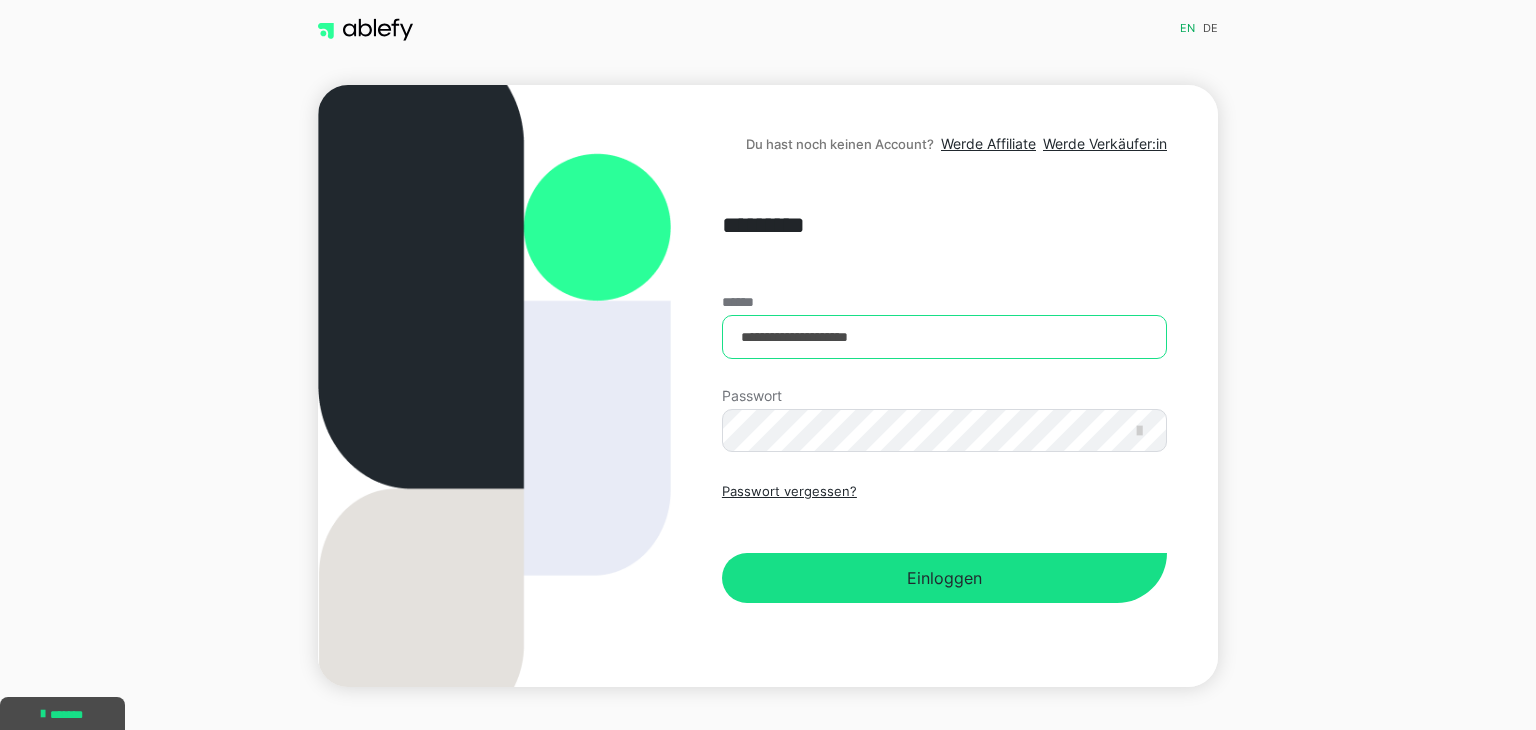 drag, startPoint x: 920, startPoint y: 336, endPoint x: 719, endPoint y: 326, distance: 201.2486 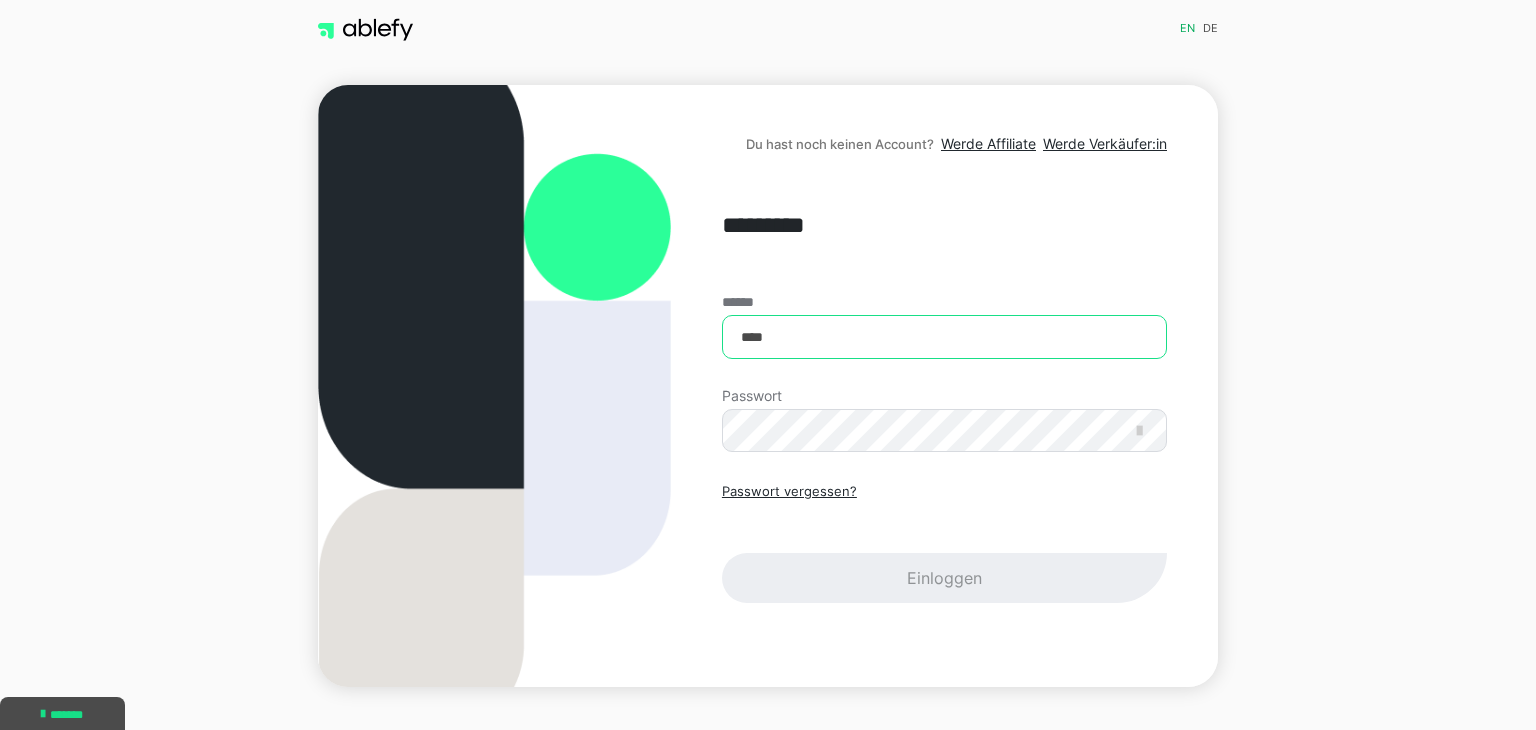 type on "**********" 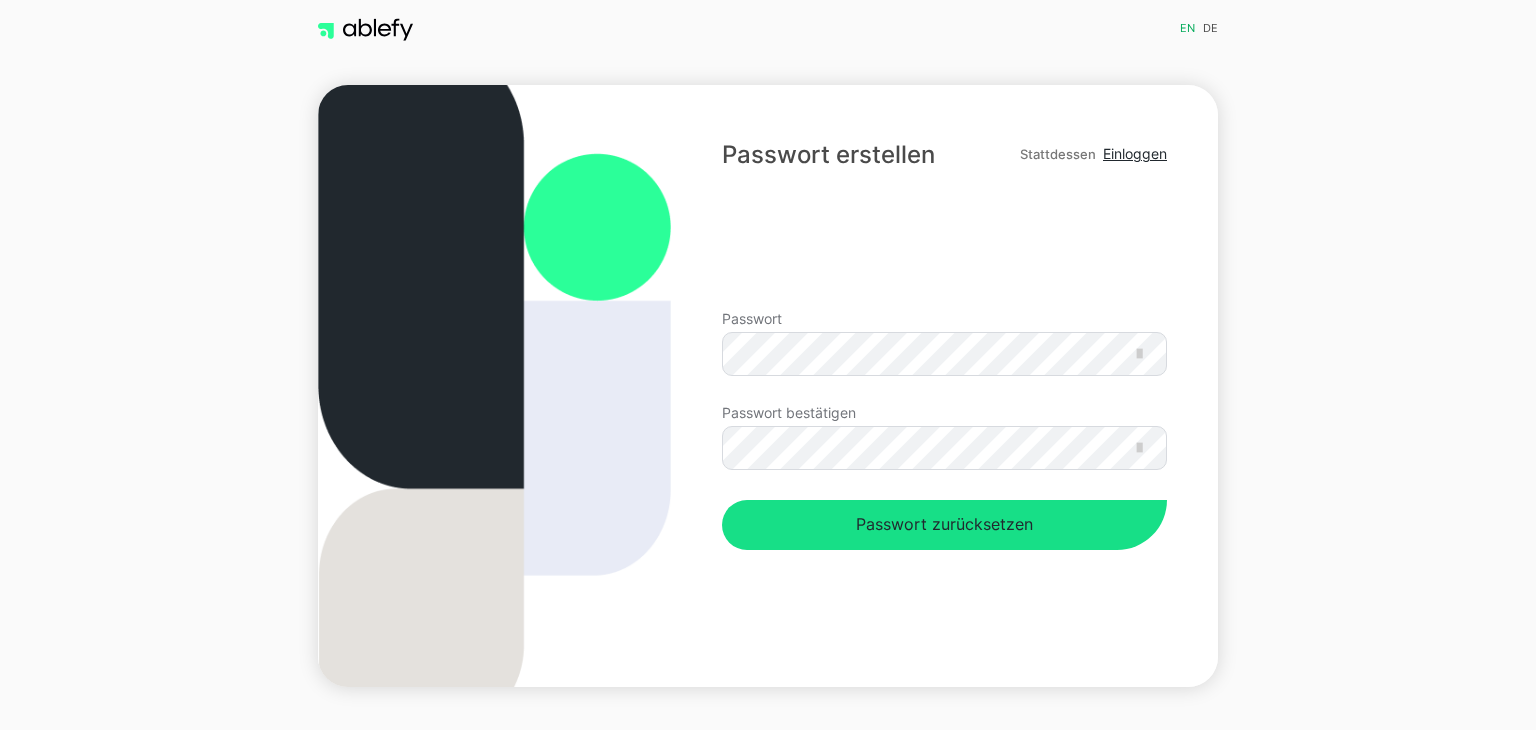 scroll, scrollTop: 0, scrollLeft: 0, axis: both 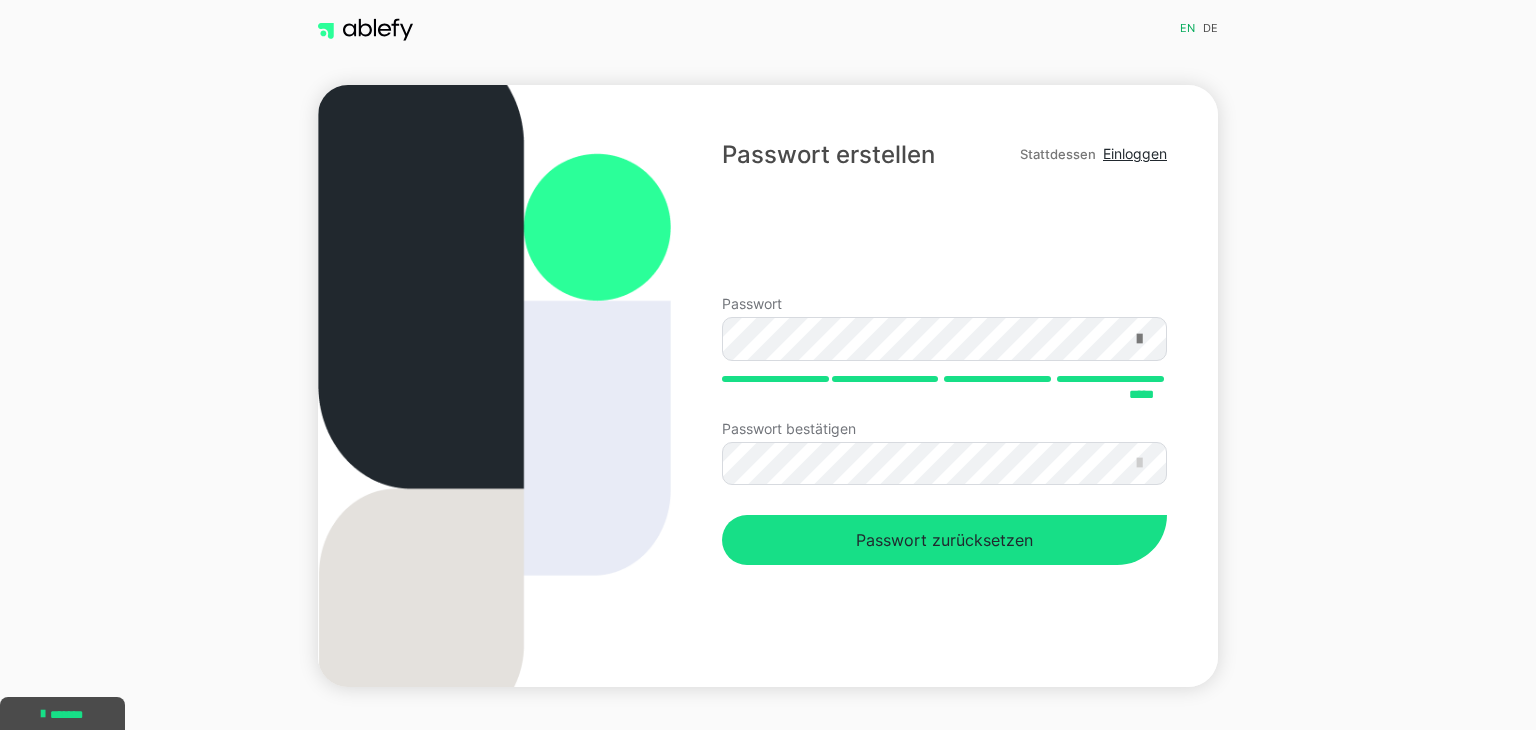 click at bounding box center [1139, 339] 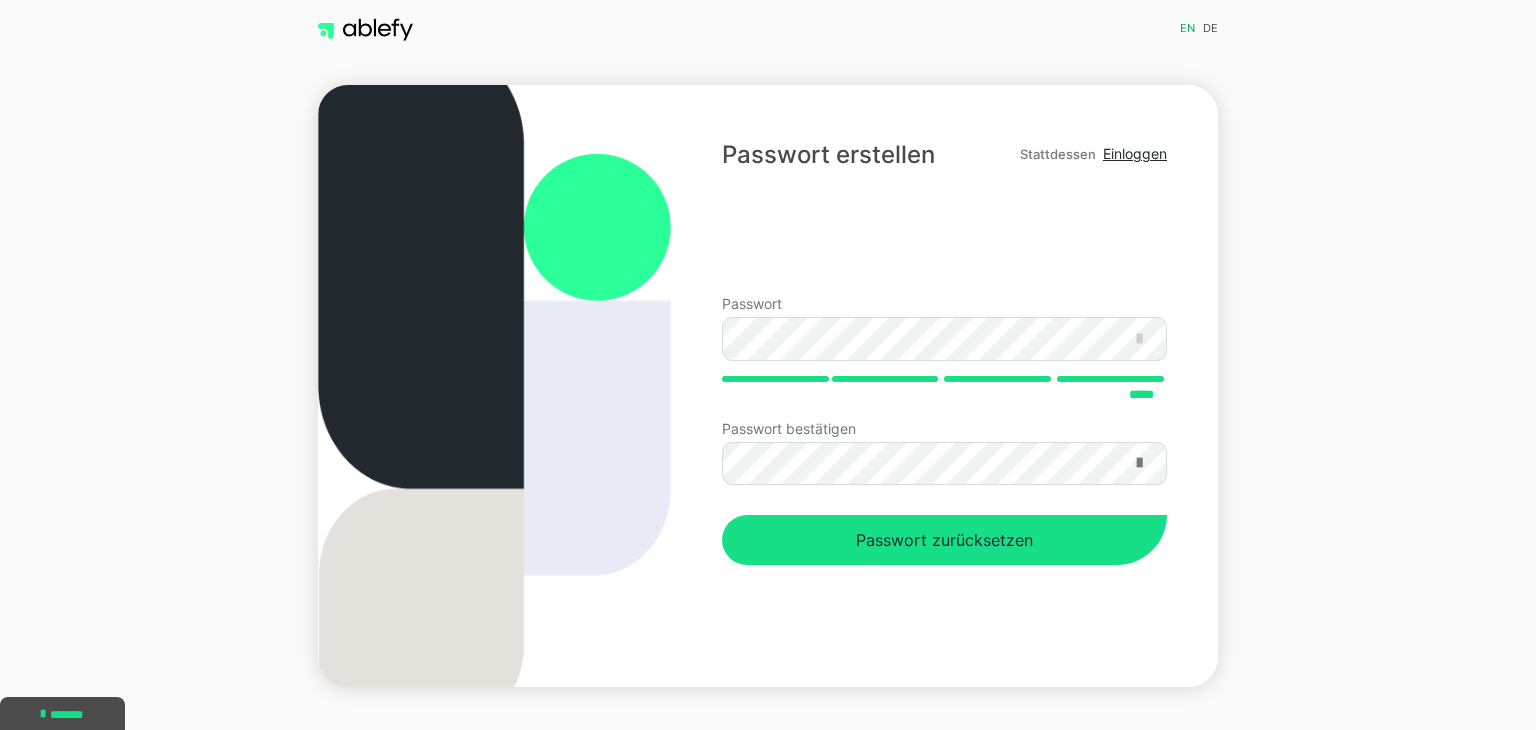 click at bounding box center [1139, 463] 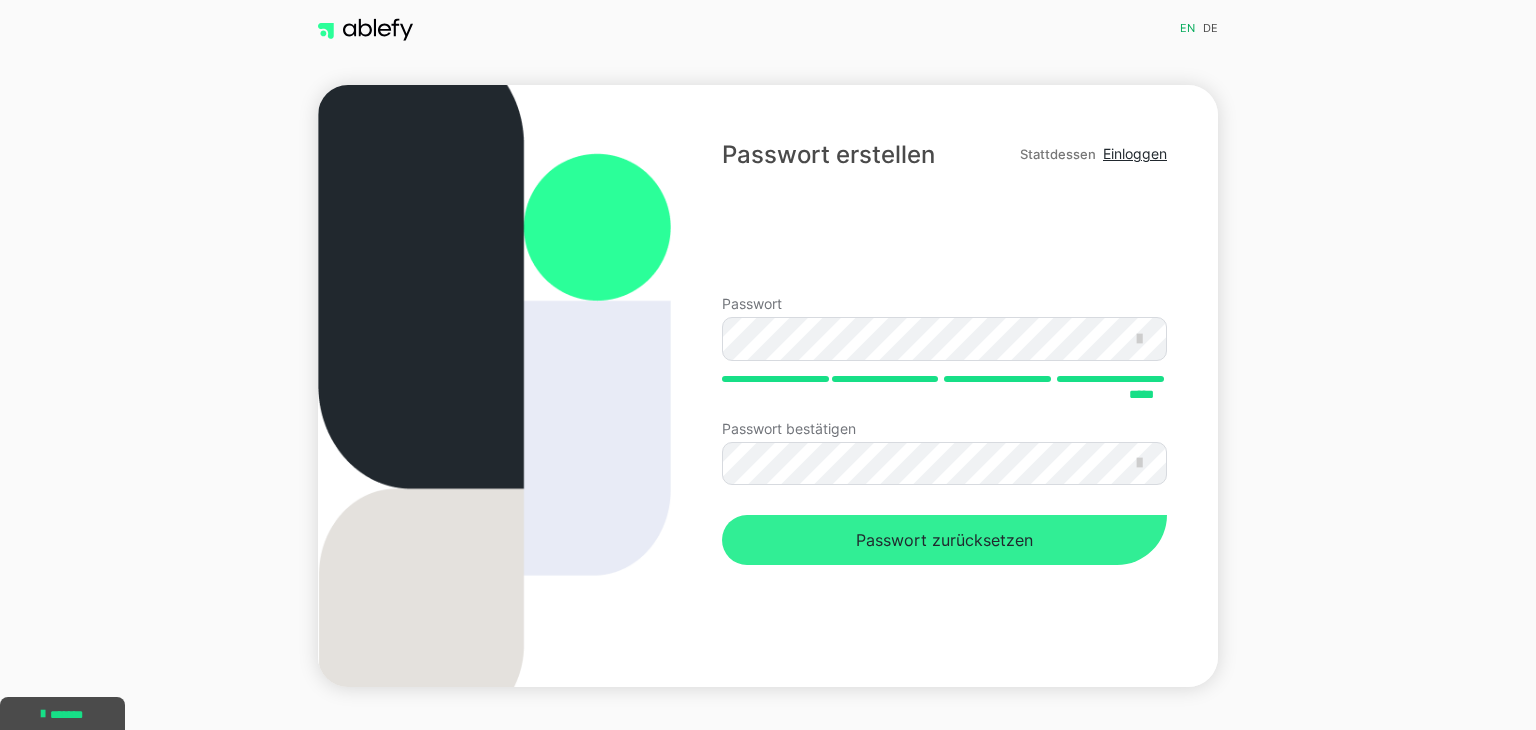 click on "Passwort zurücksetzen" at bounding box center (944, 540) 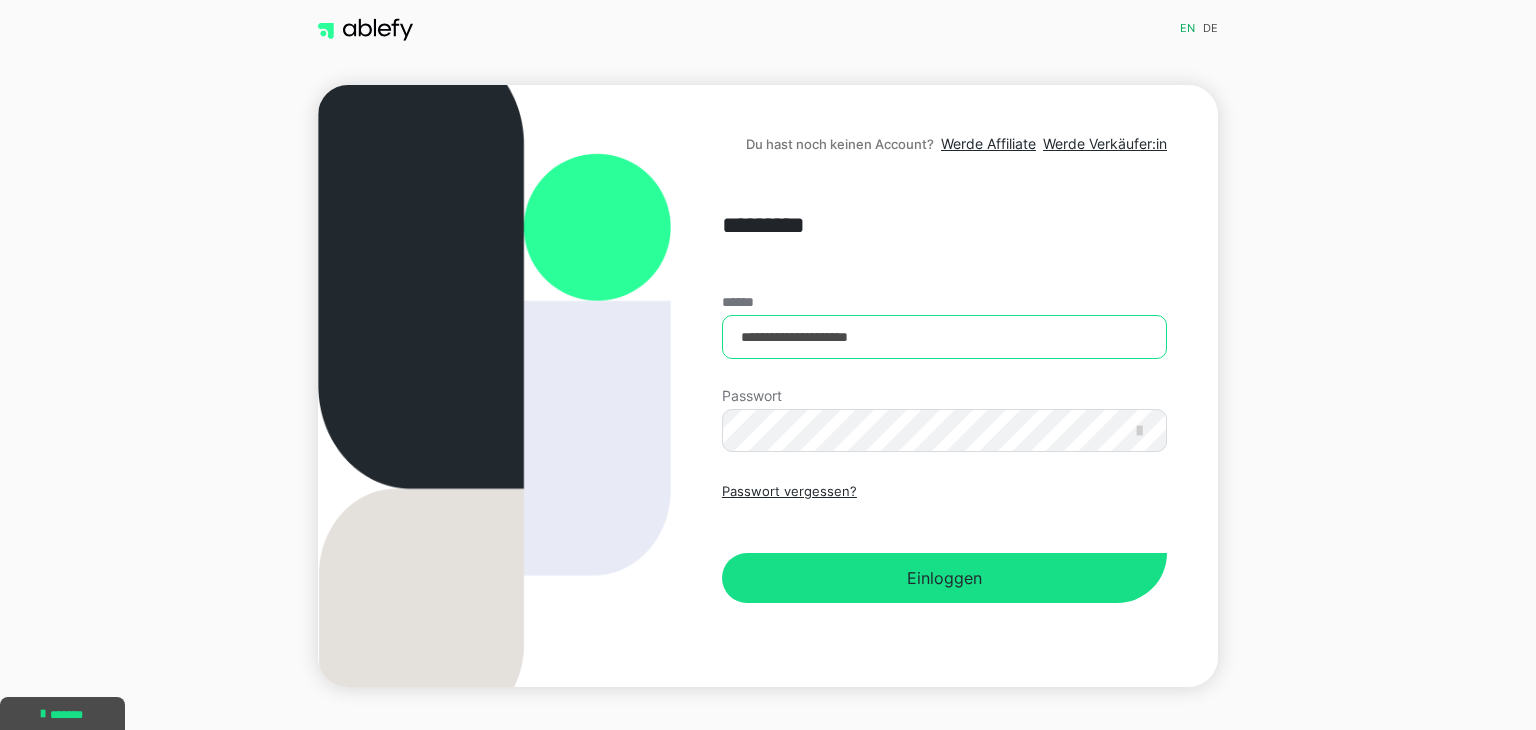 click on "**********" at bounding box center (944, 337) 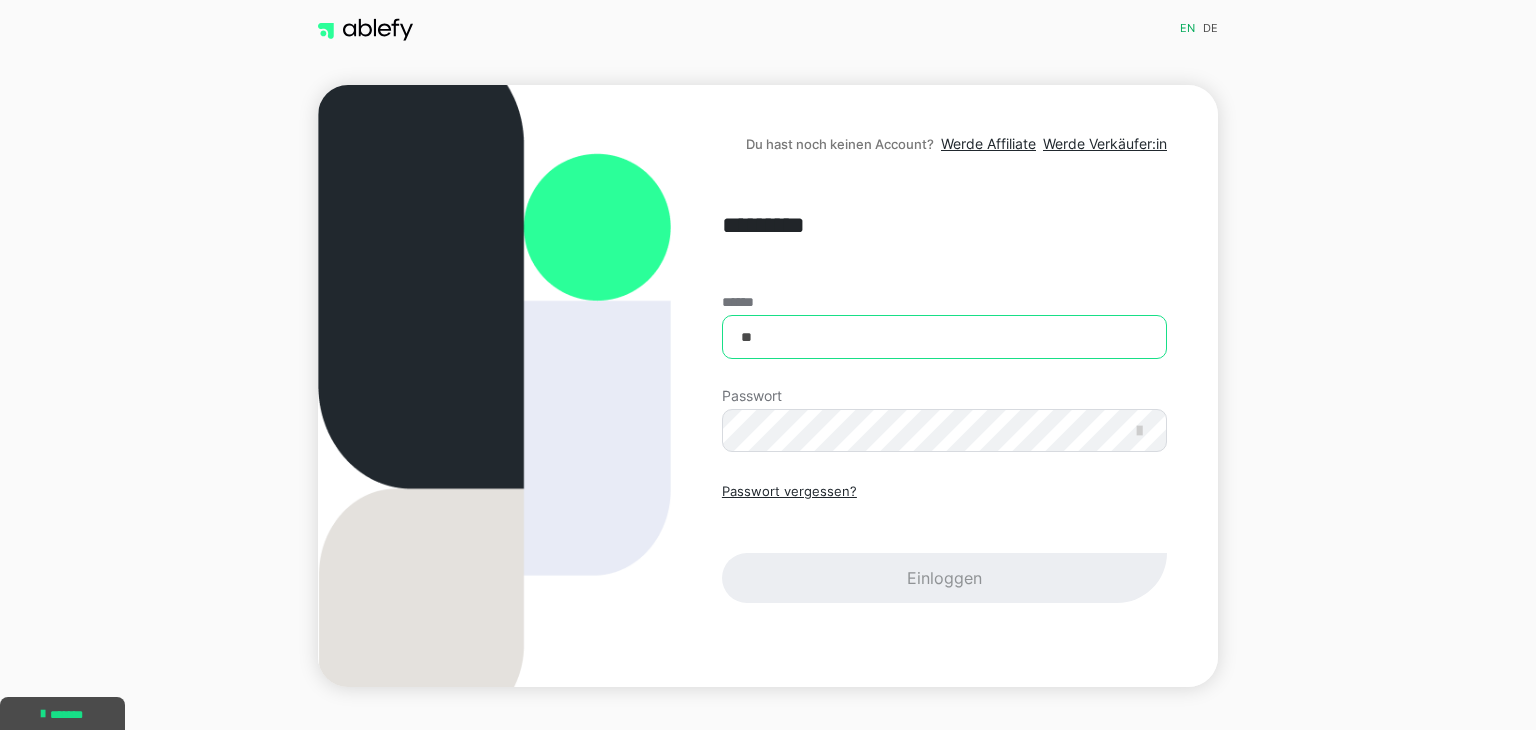 type on "*" 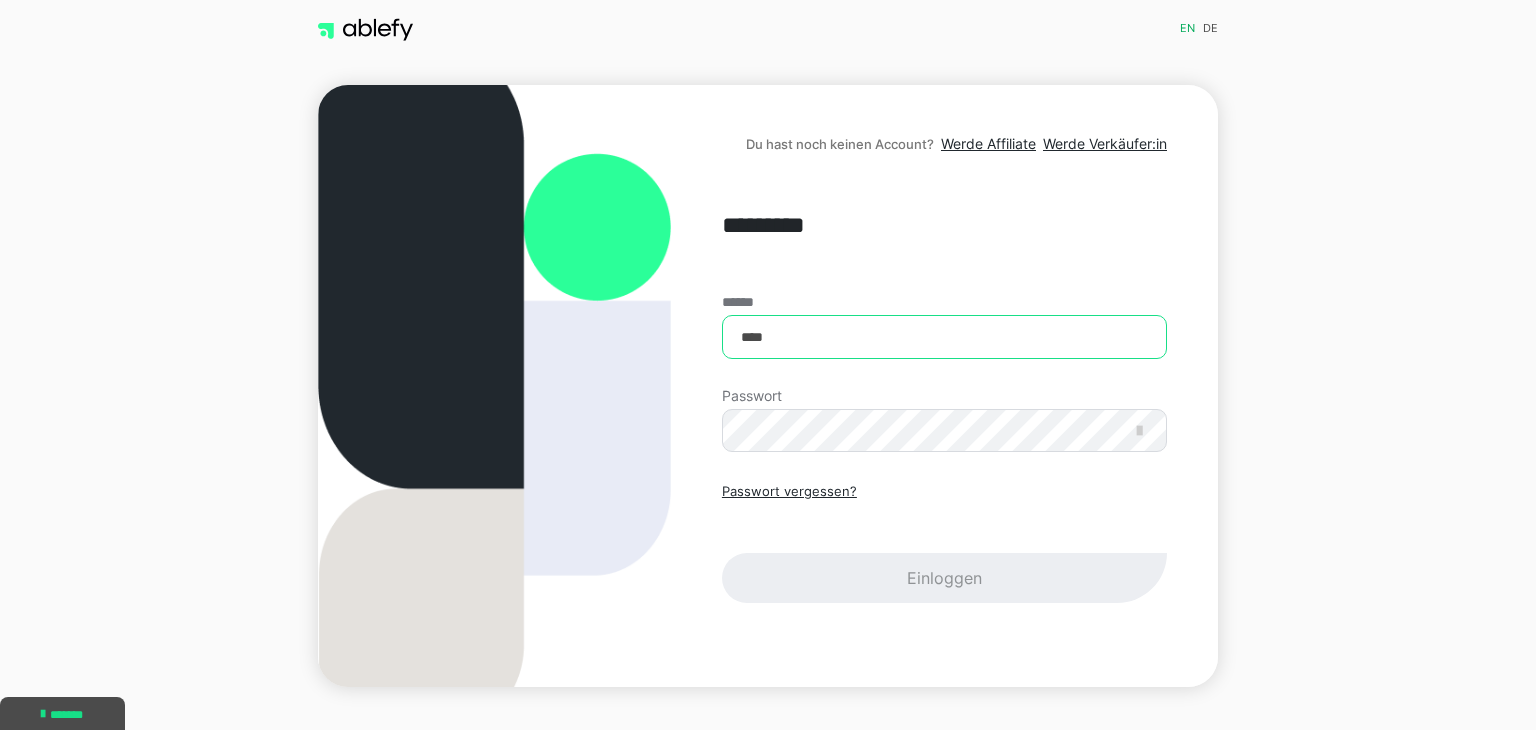 type on "**********" 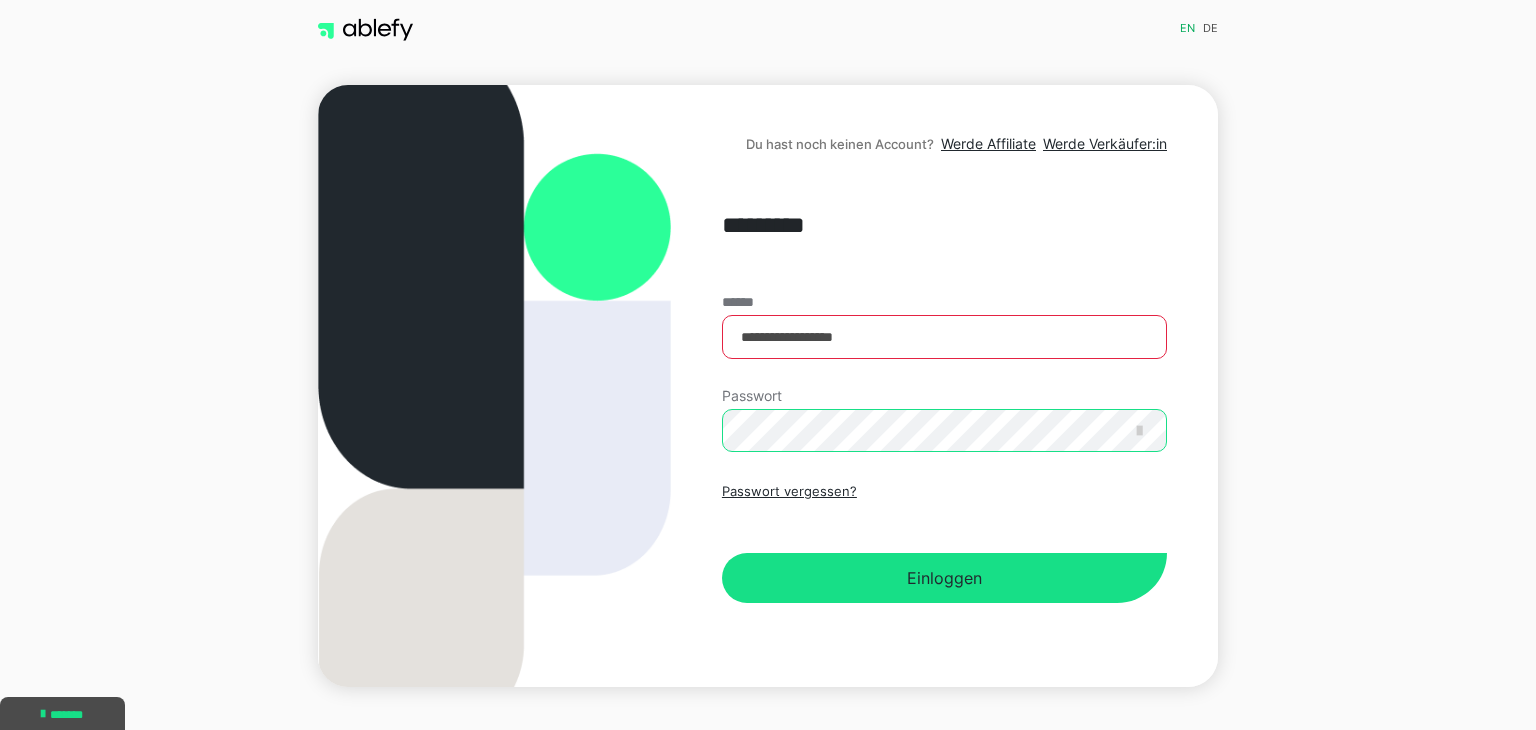 click on "**********" at bounding box center [768, 386] 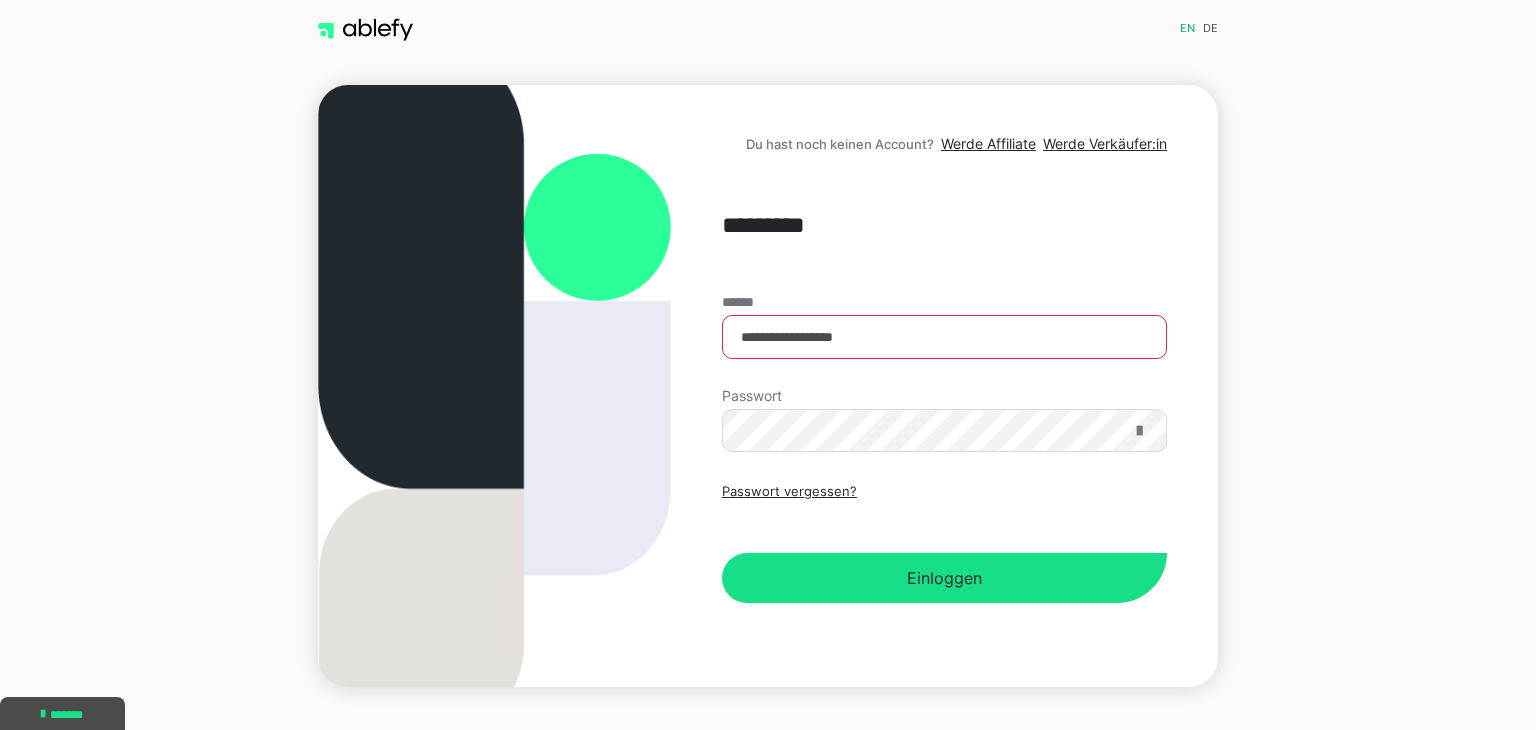 click at bounding box center (1139, 431) 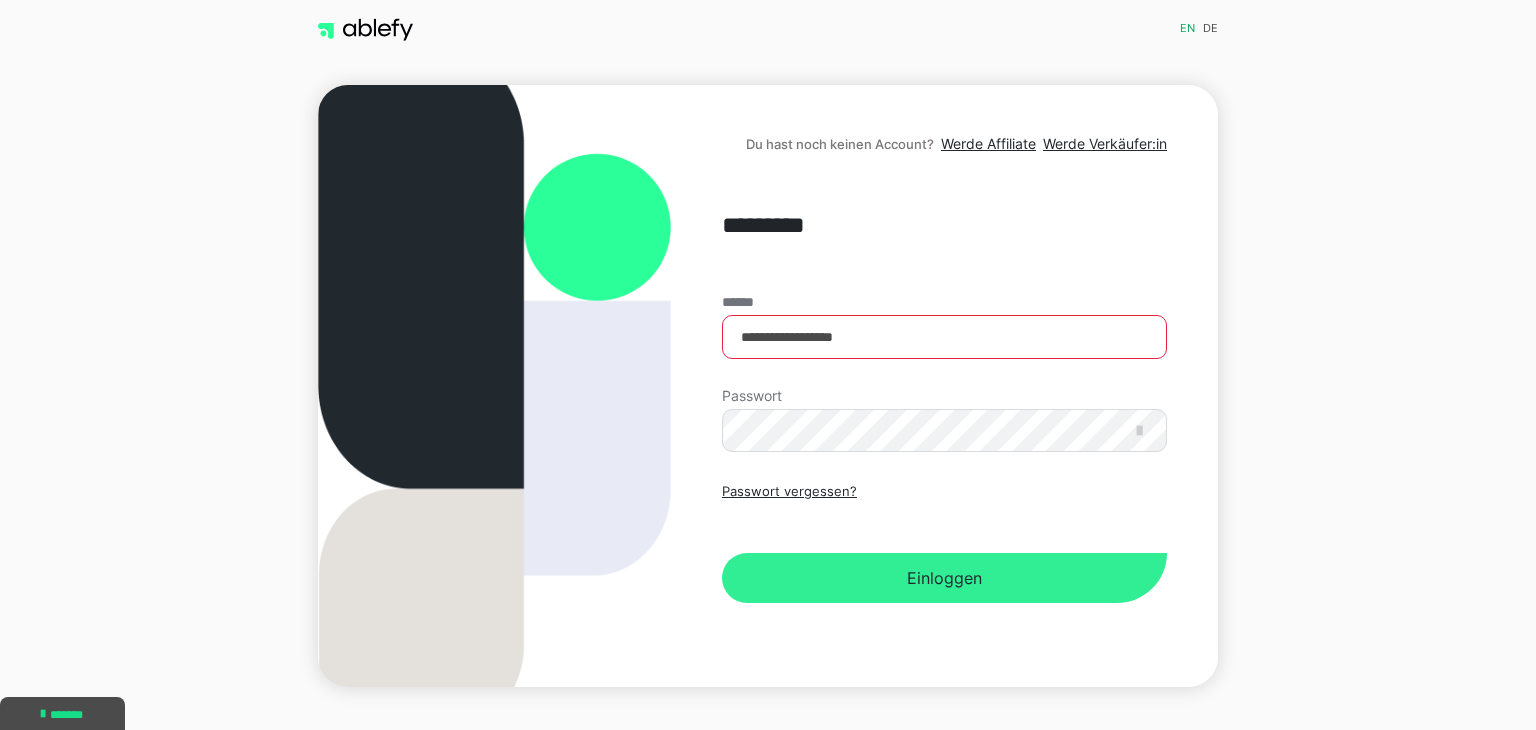 click on "Einloggen" at bounding box center (944, 578) 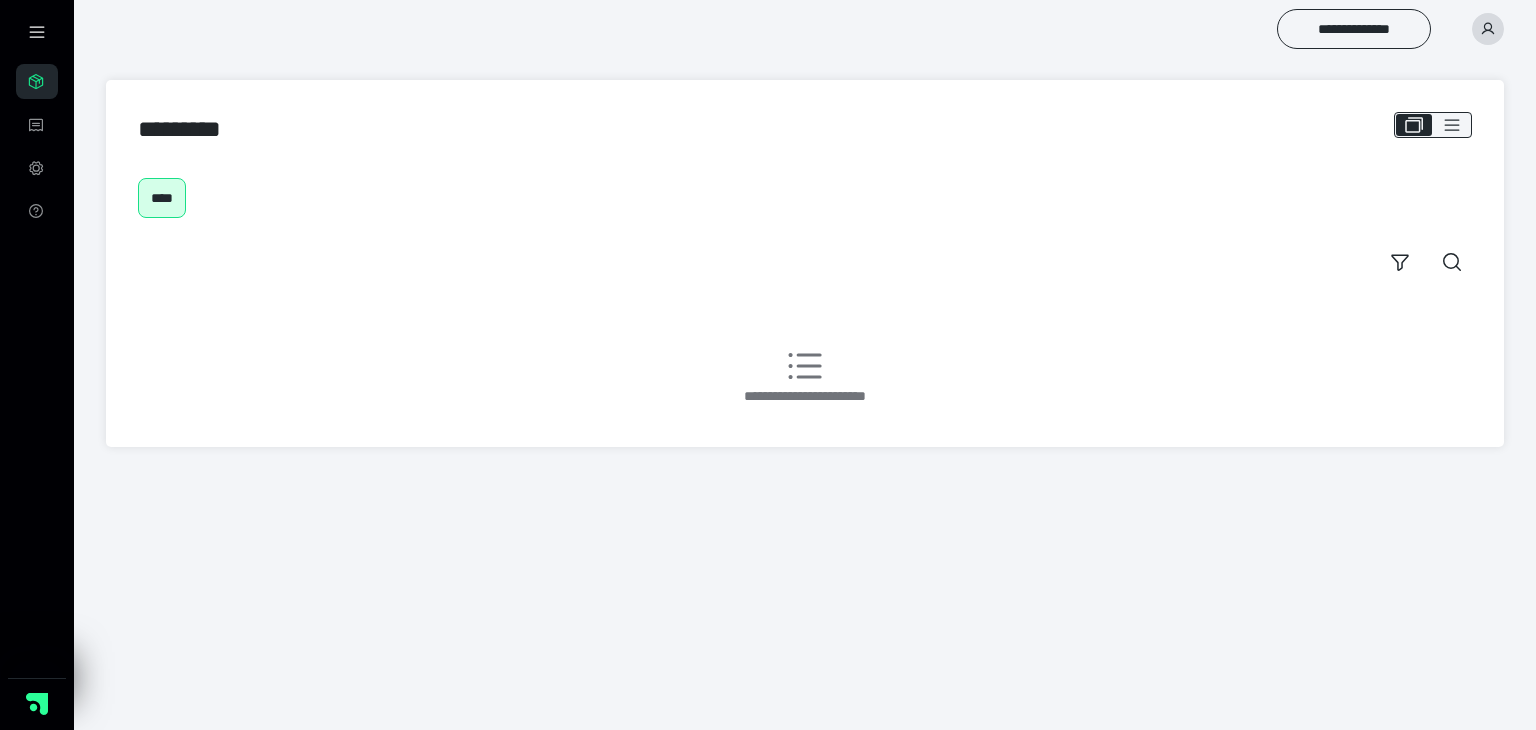 scroll, scrollTop: 0, scrollLeft: 0, axis: both 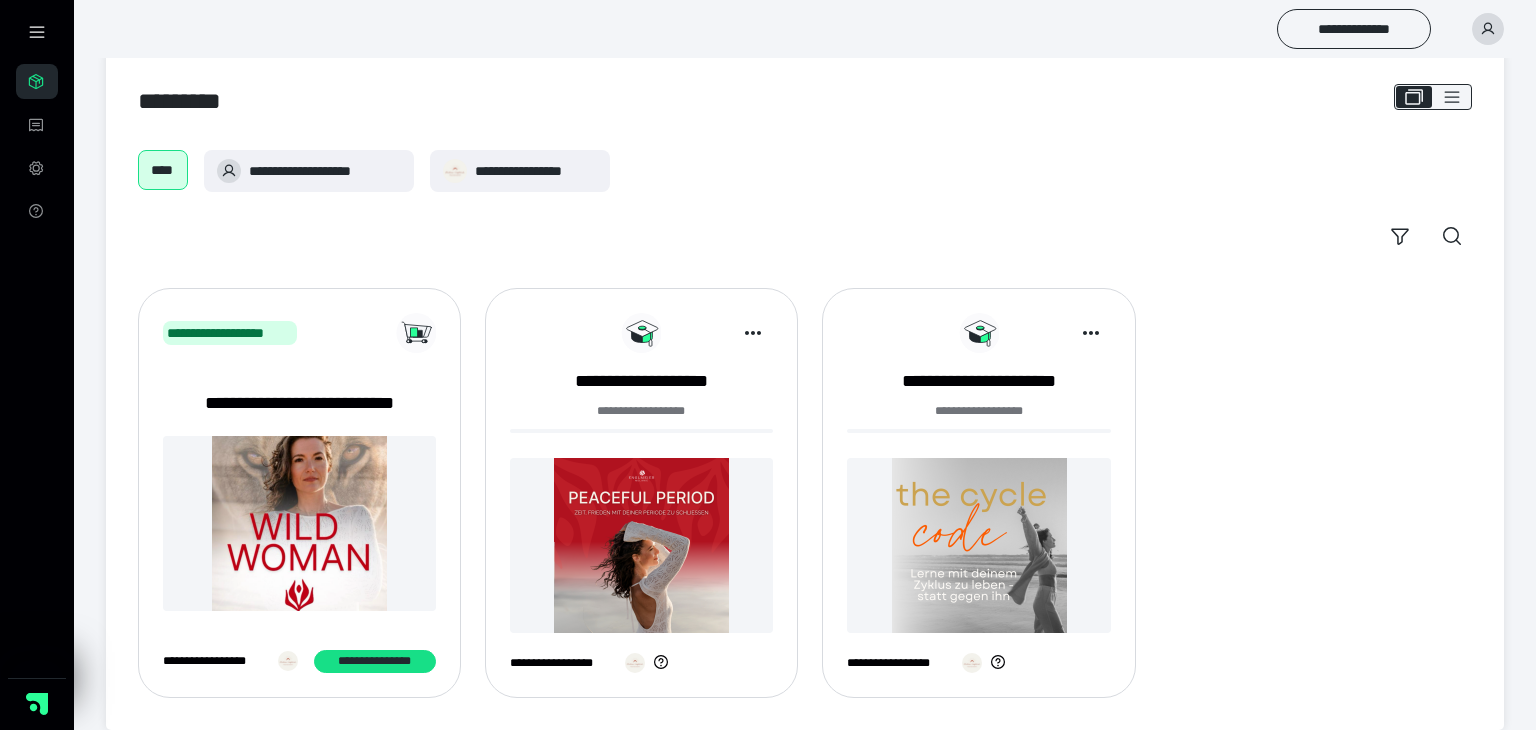 click at bounding box center (642, 545) 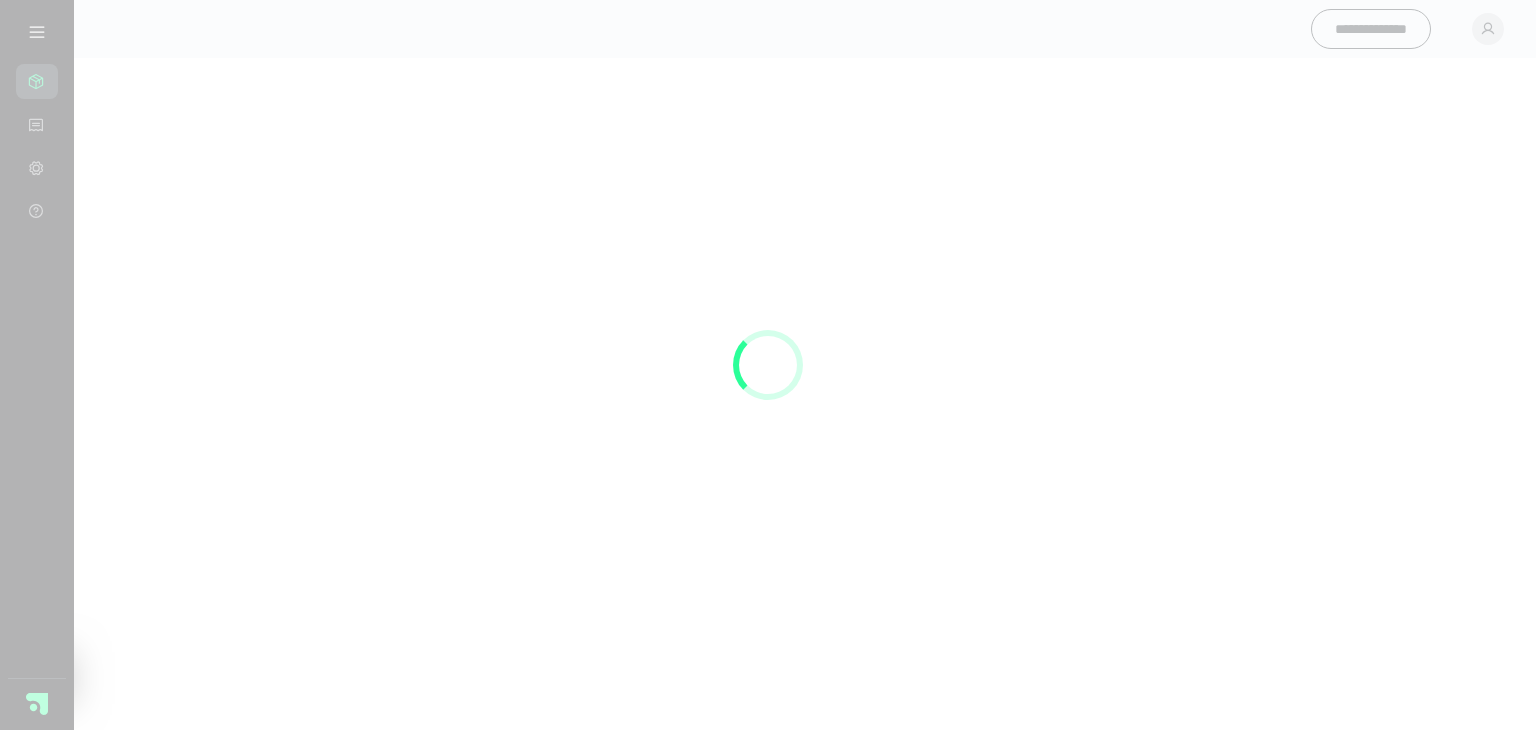 scroll, scrollTop: 0, scrollLeft: 0, axis: both 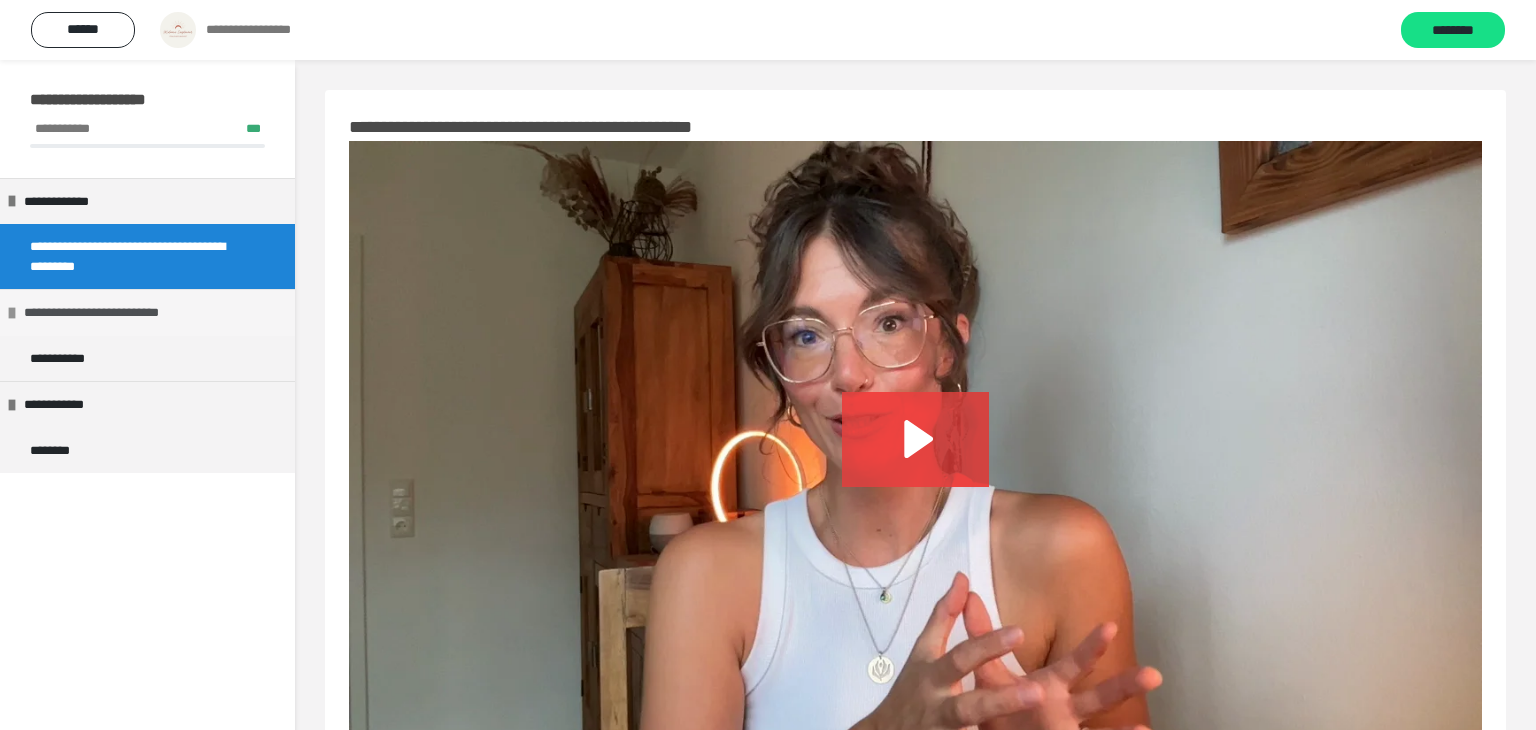 click at bounding box center (12, 313) 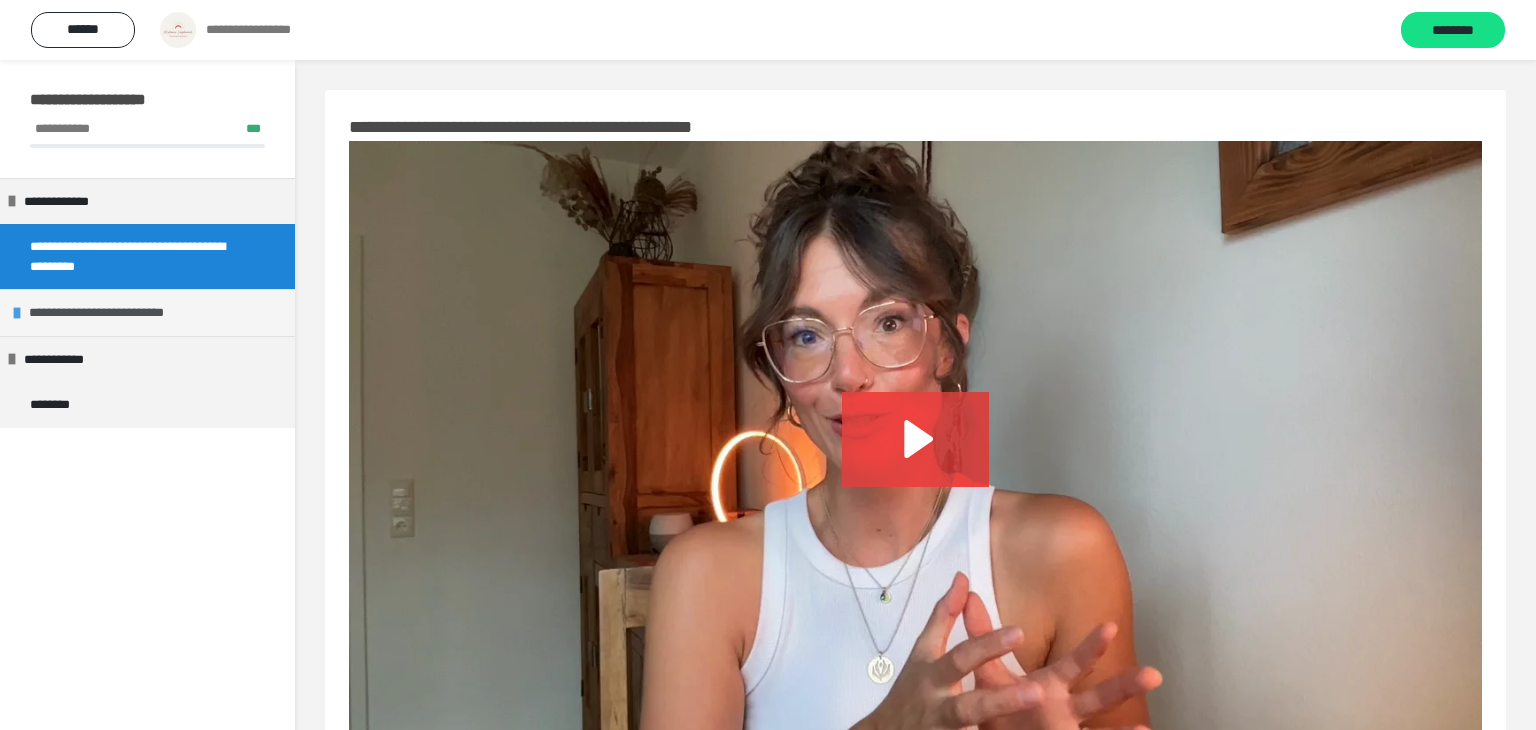 click at bounding box center [17, 313] 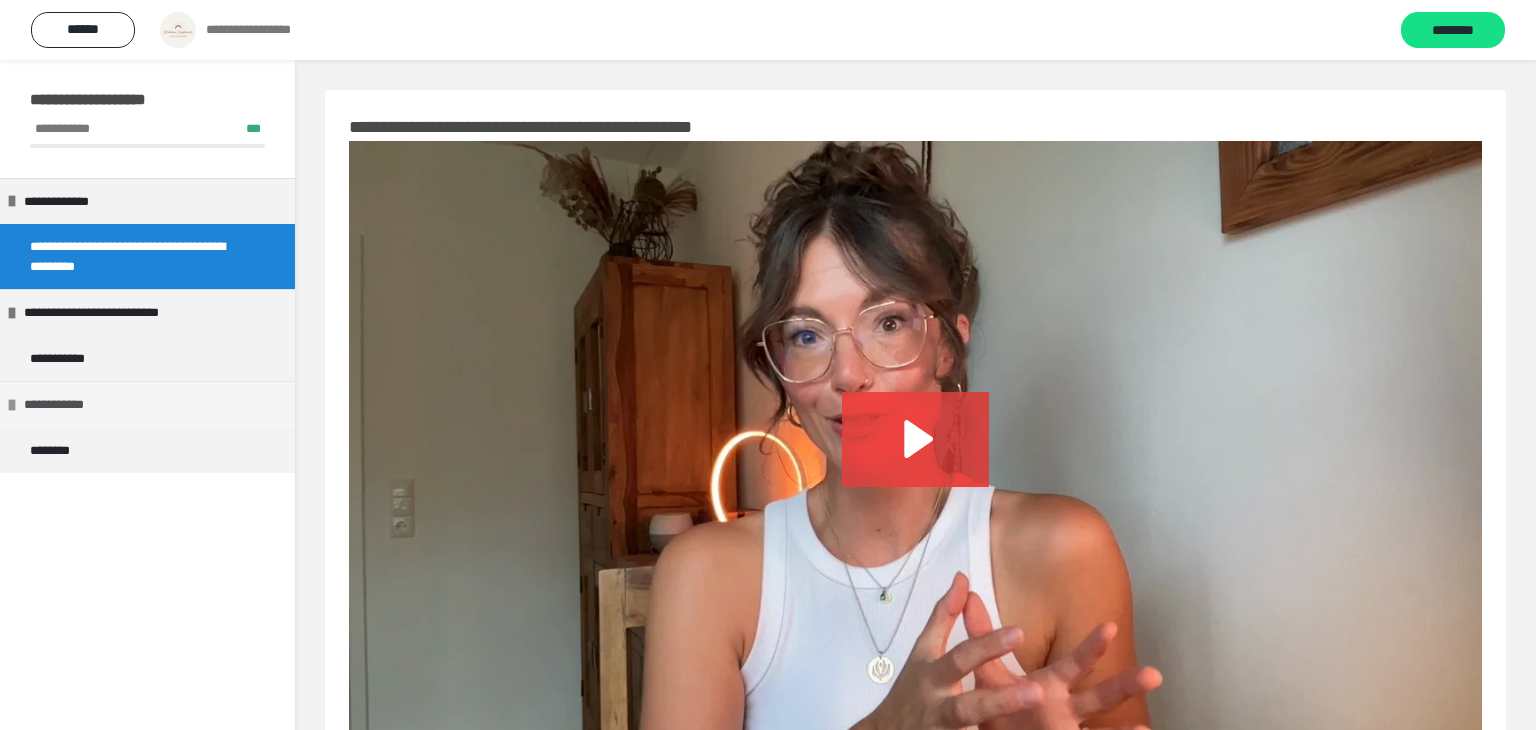 click on "**********" at bounding box center (77, 405) 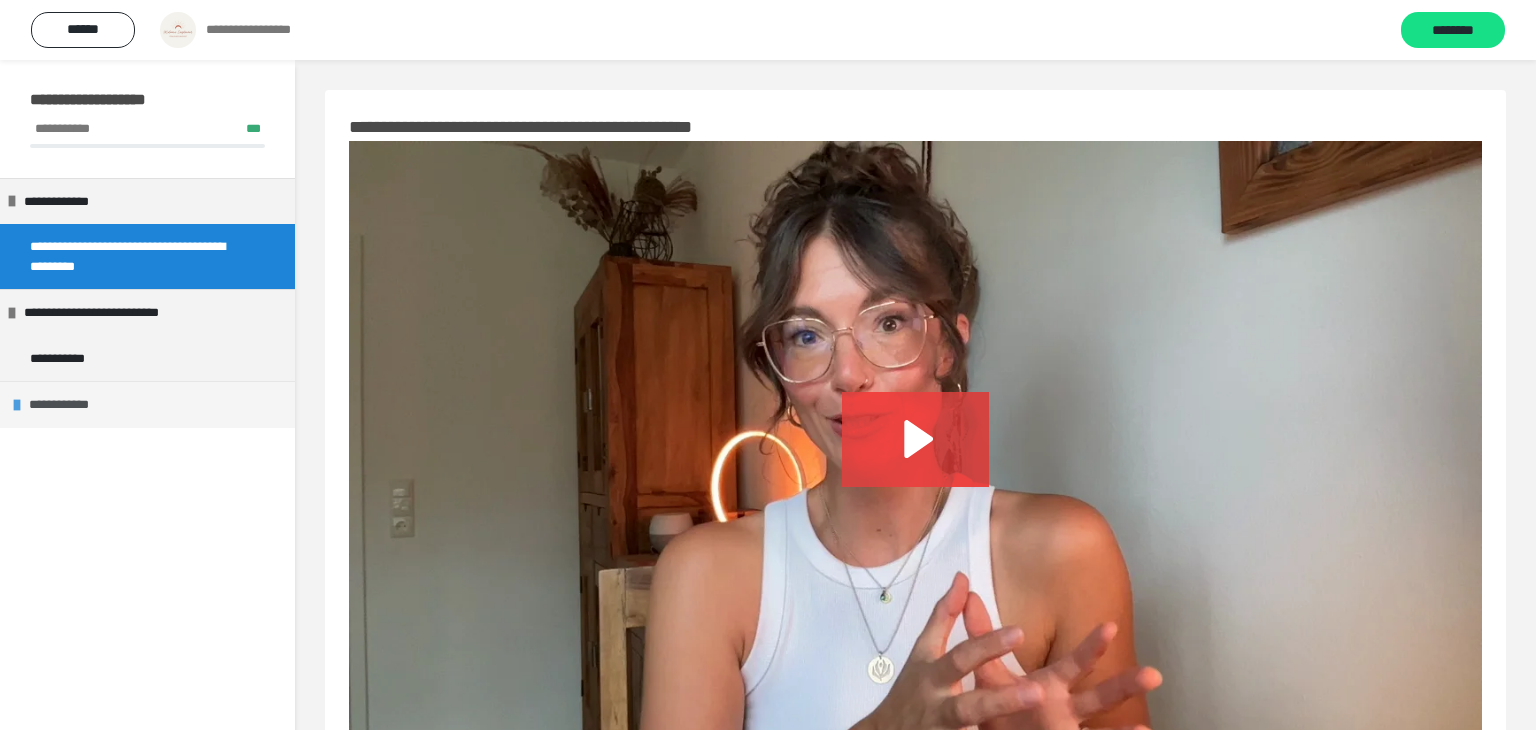 click on "**********" at bounding box center [82, 405] 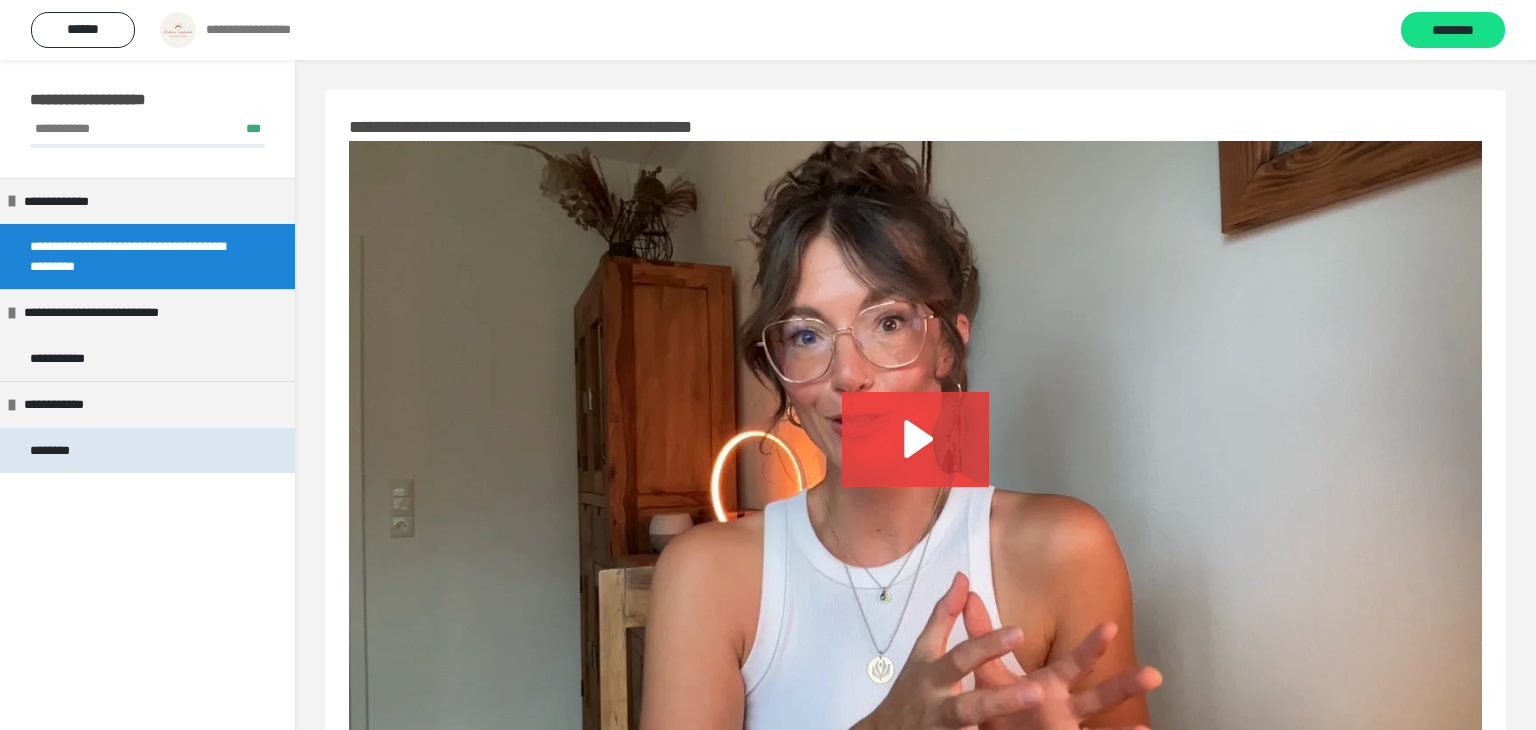 click on "********" at bounding box center [64, 451] 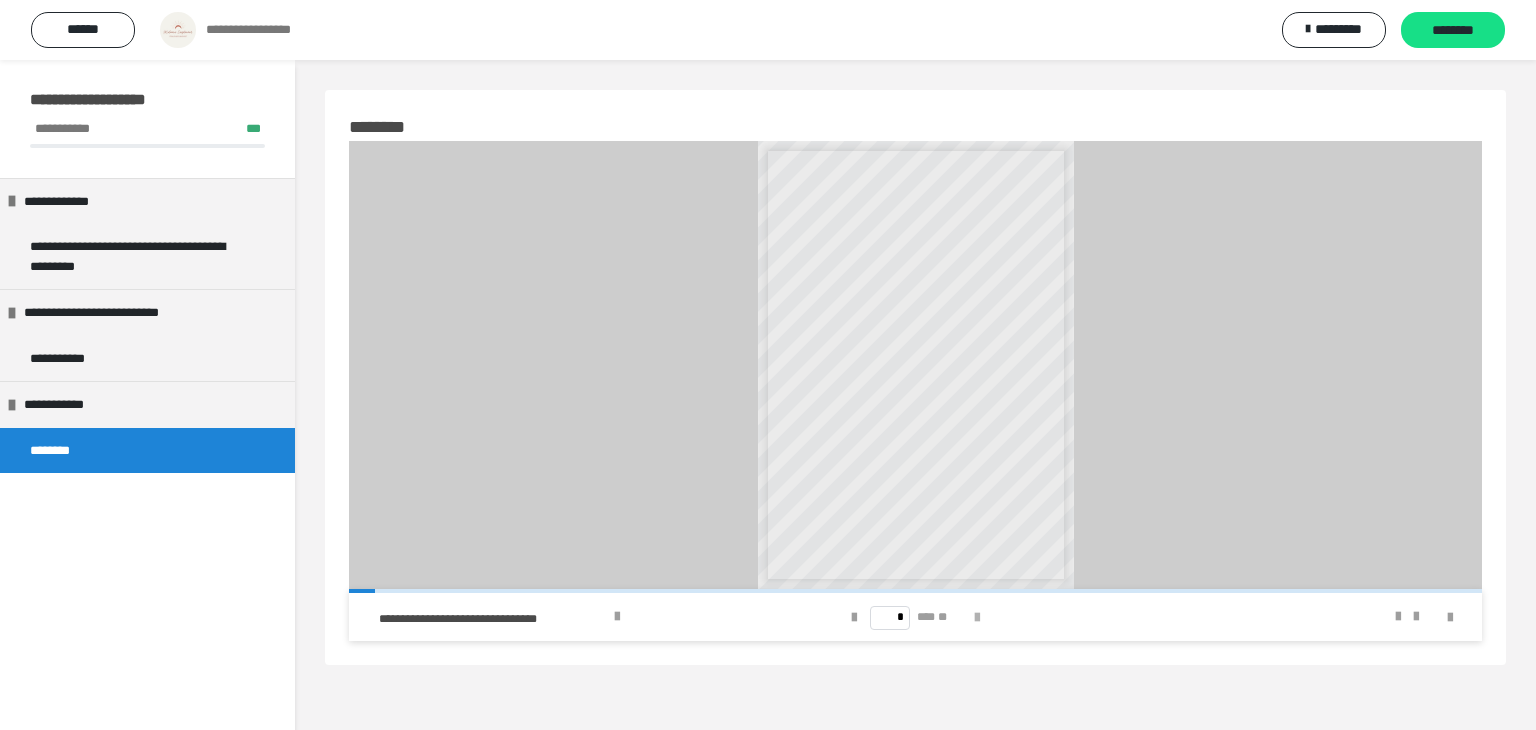 click at bounding box center [977, 618] 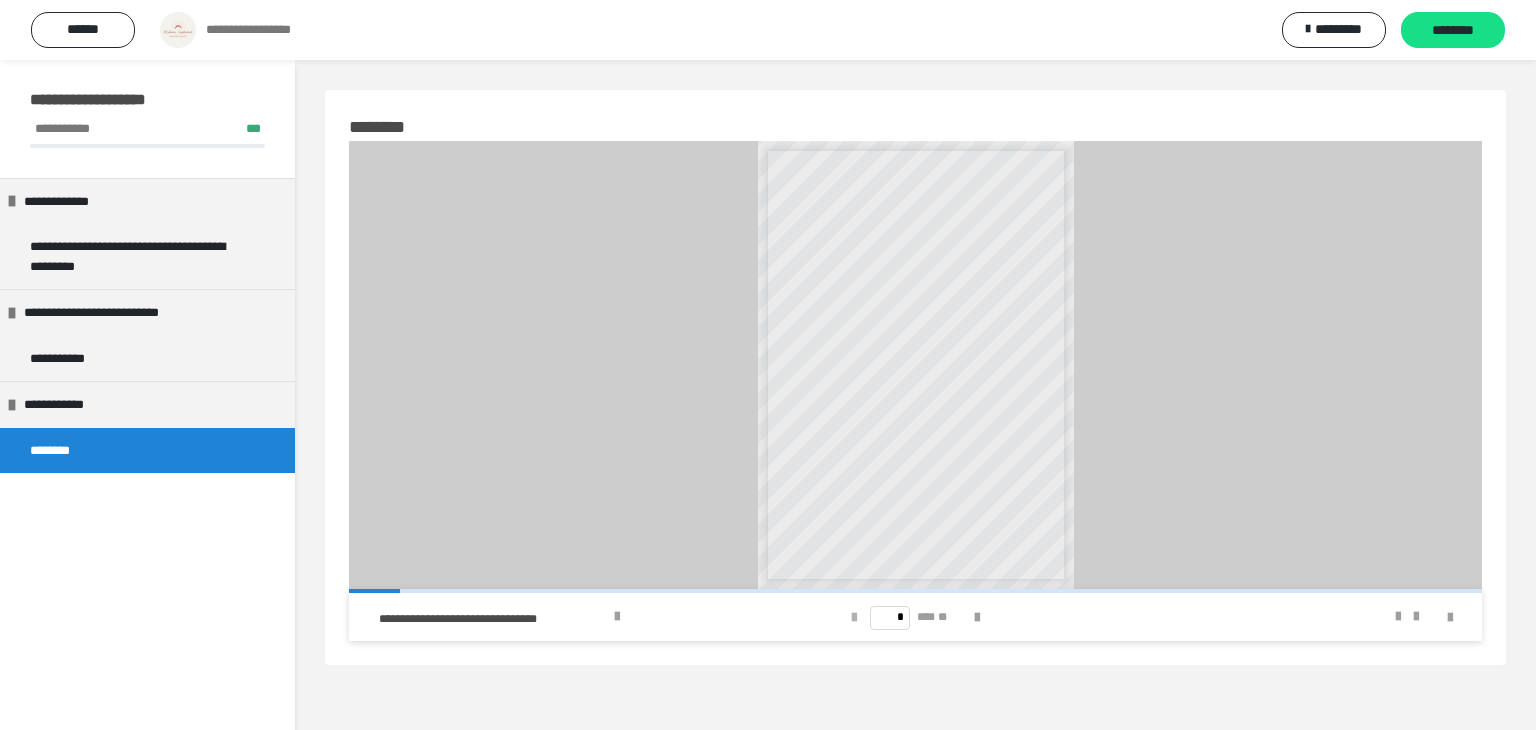 click at bounding box center (854, 618) 